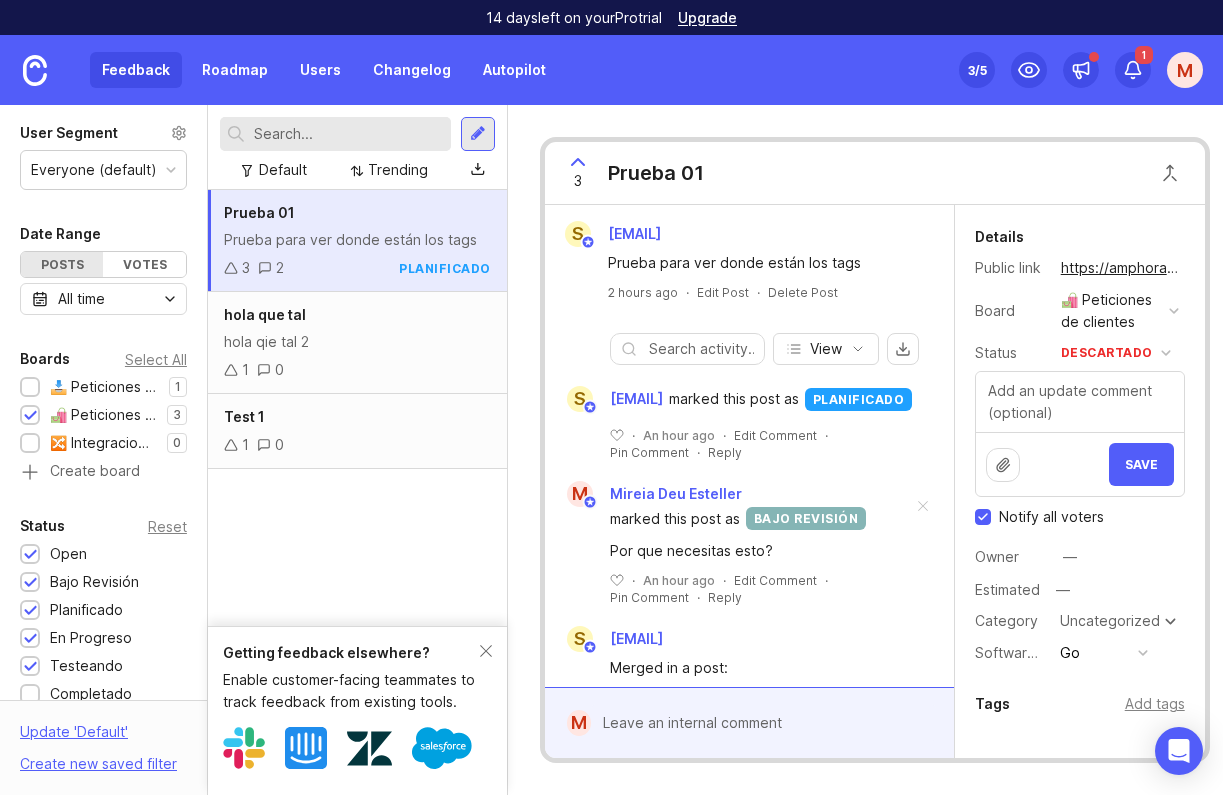 scroll, scrollTop: 0, scrollLeft: 0, axis: both 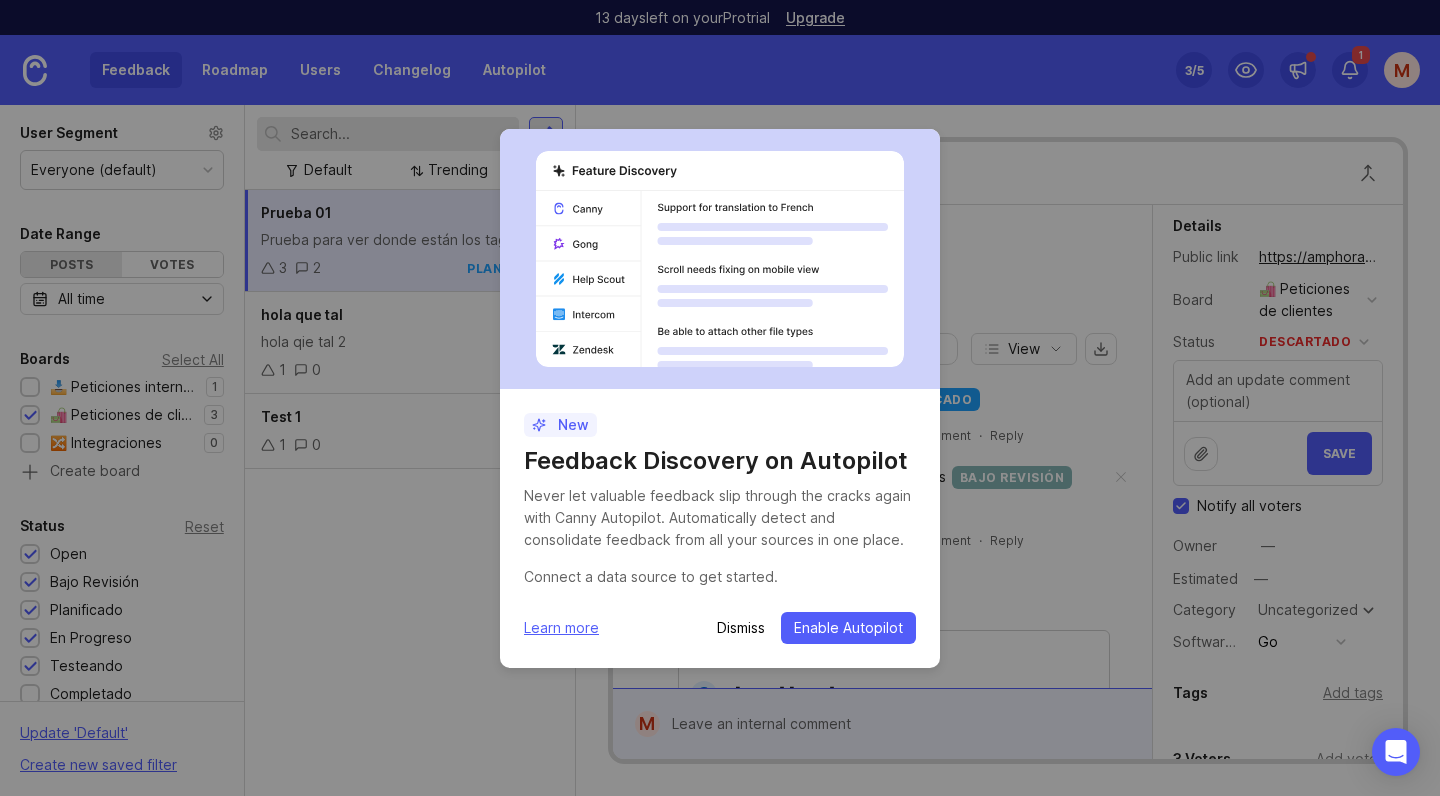 click on "Dismiss" at bounding box center [741, 628] 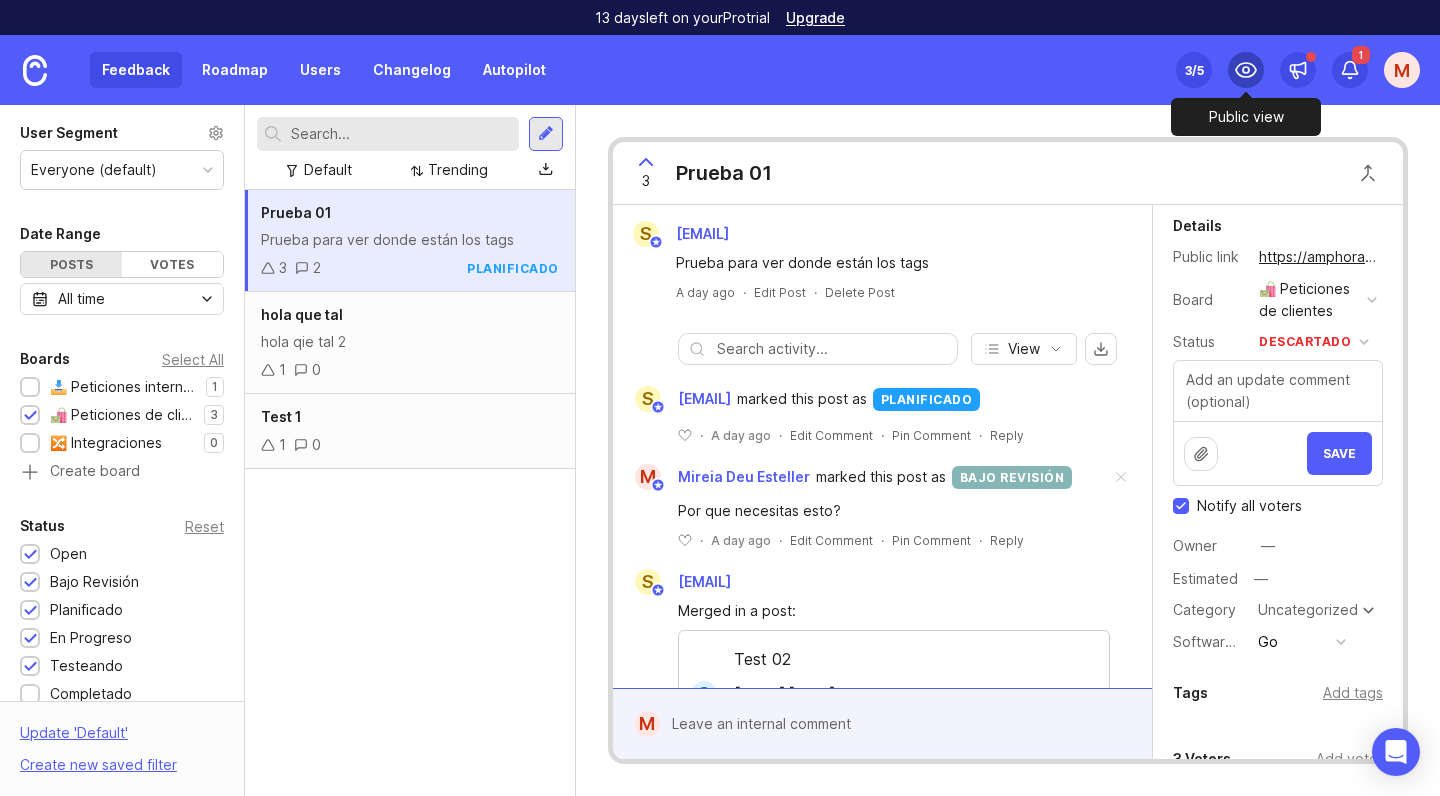 click at bounding box center [1246, 70] 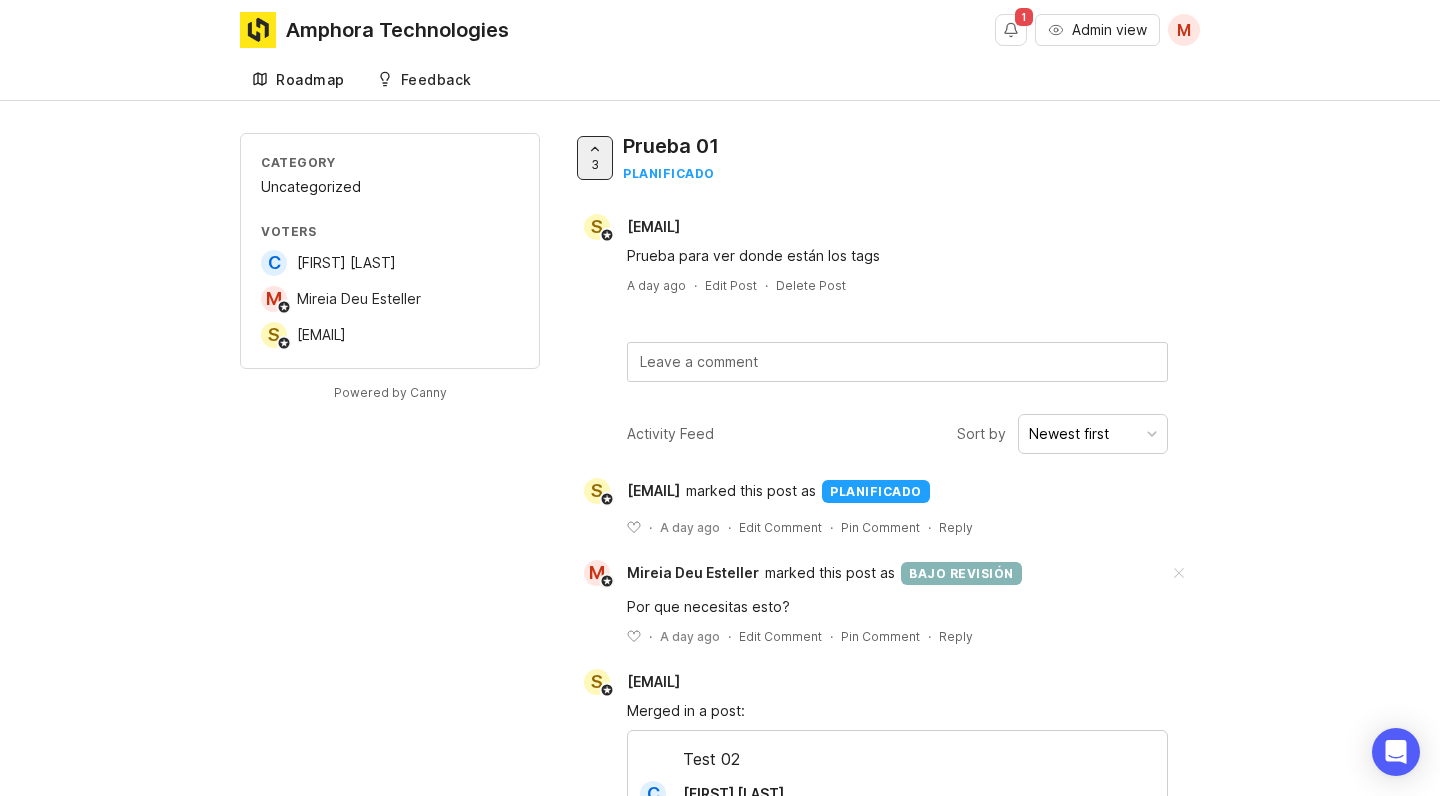 click on "Roadmap" at bounding box center (310, 80) 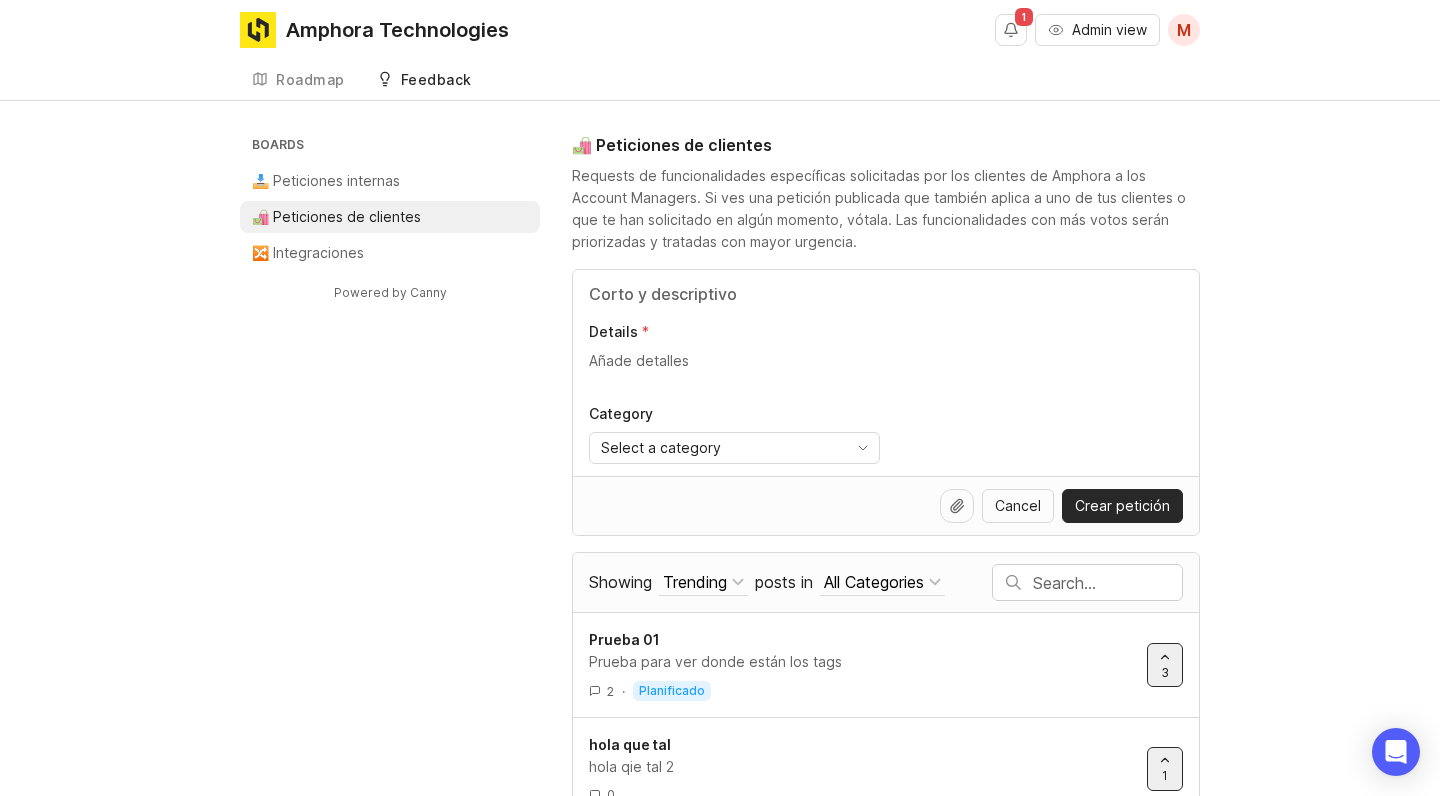 click at bounding box center [886, 294] 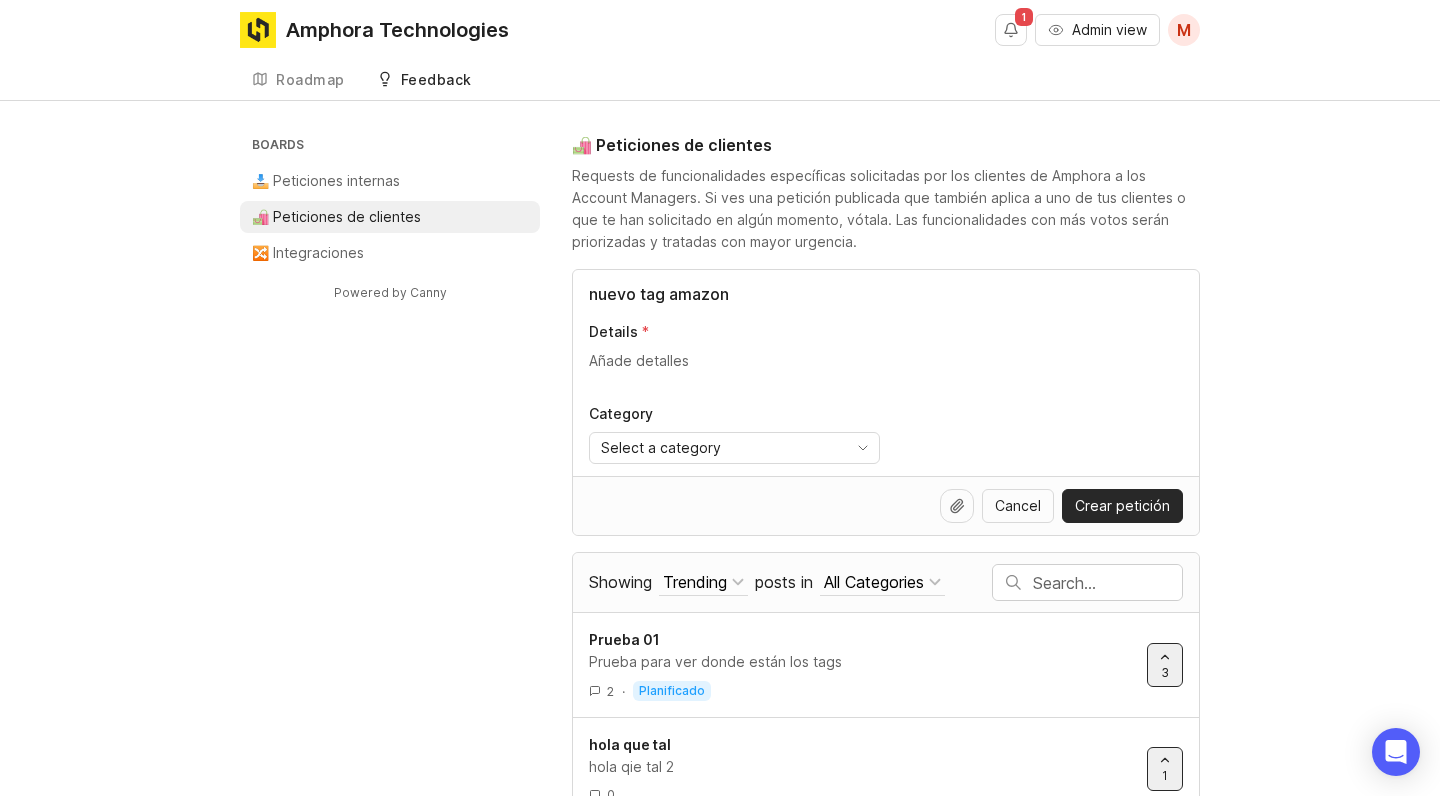 type on "nuevo tag amazon" 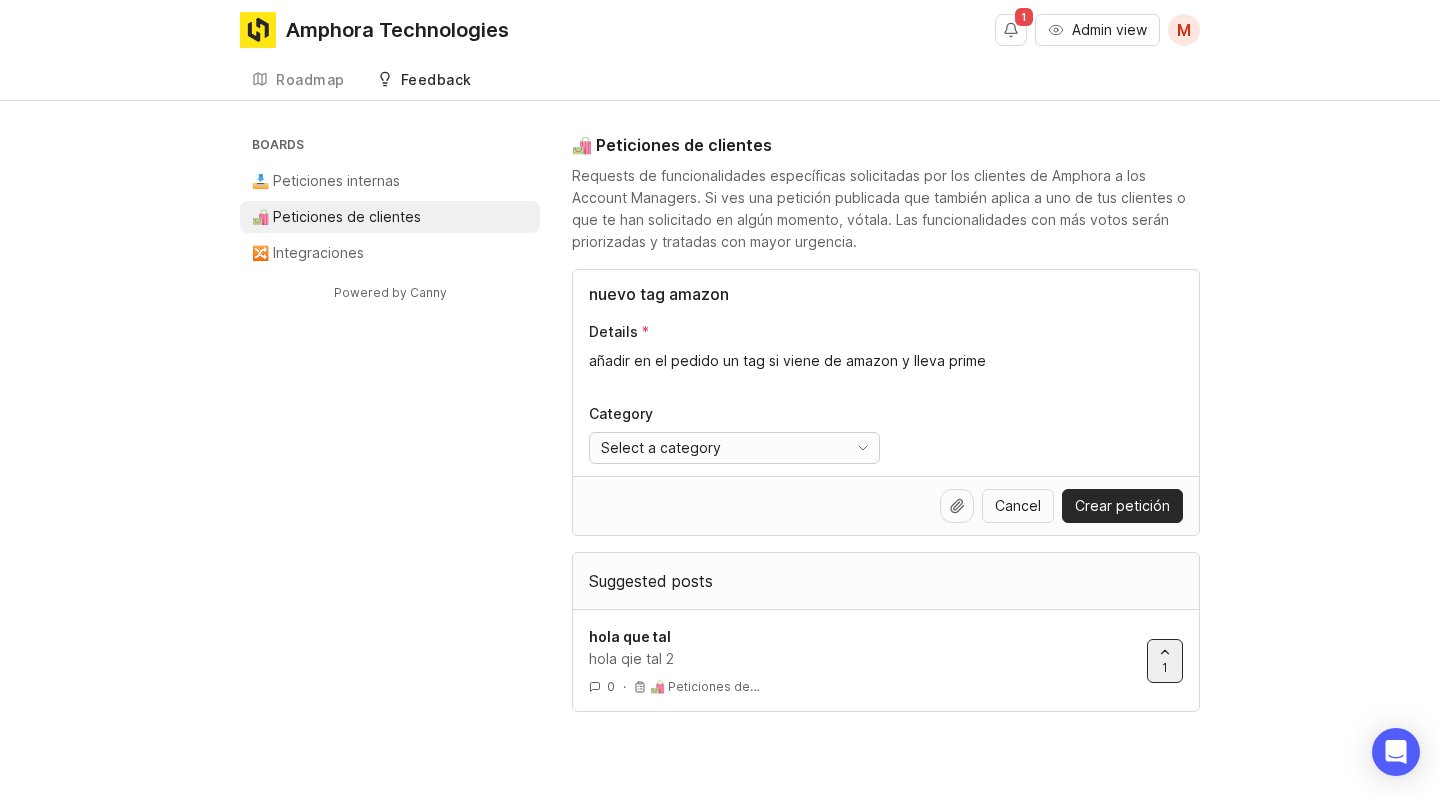 type on "añadir en el pedido un tag si viene de amazon y lleva prime" 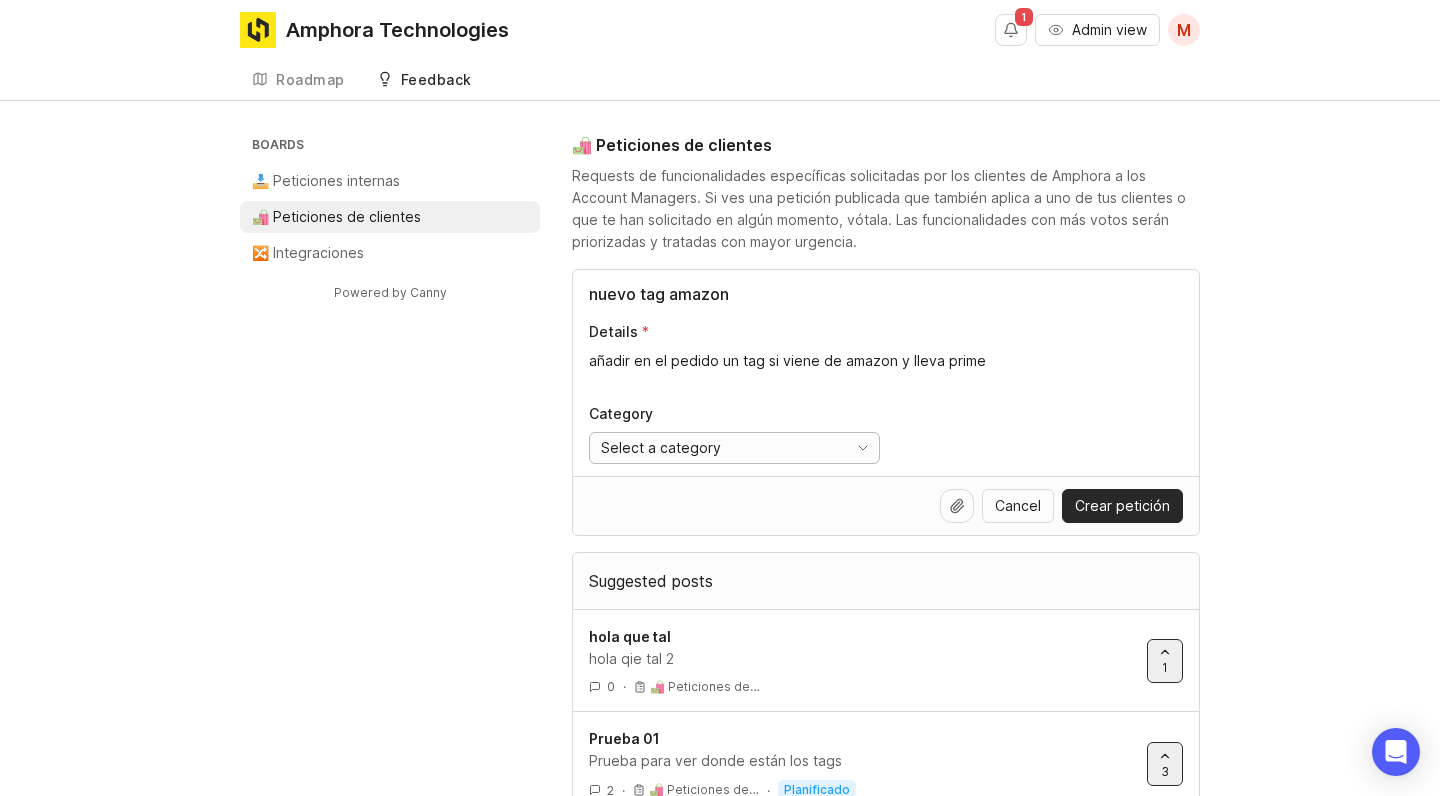 click on "Select a category" at bounding box center (661, 448) 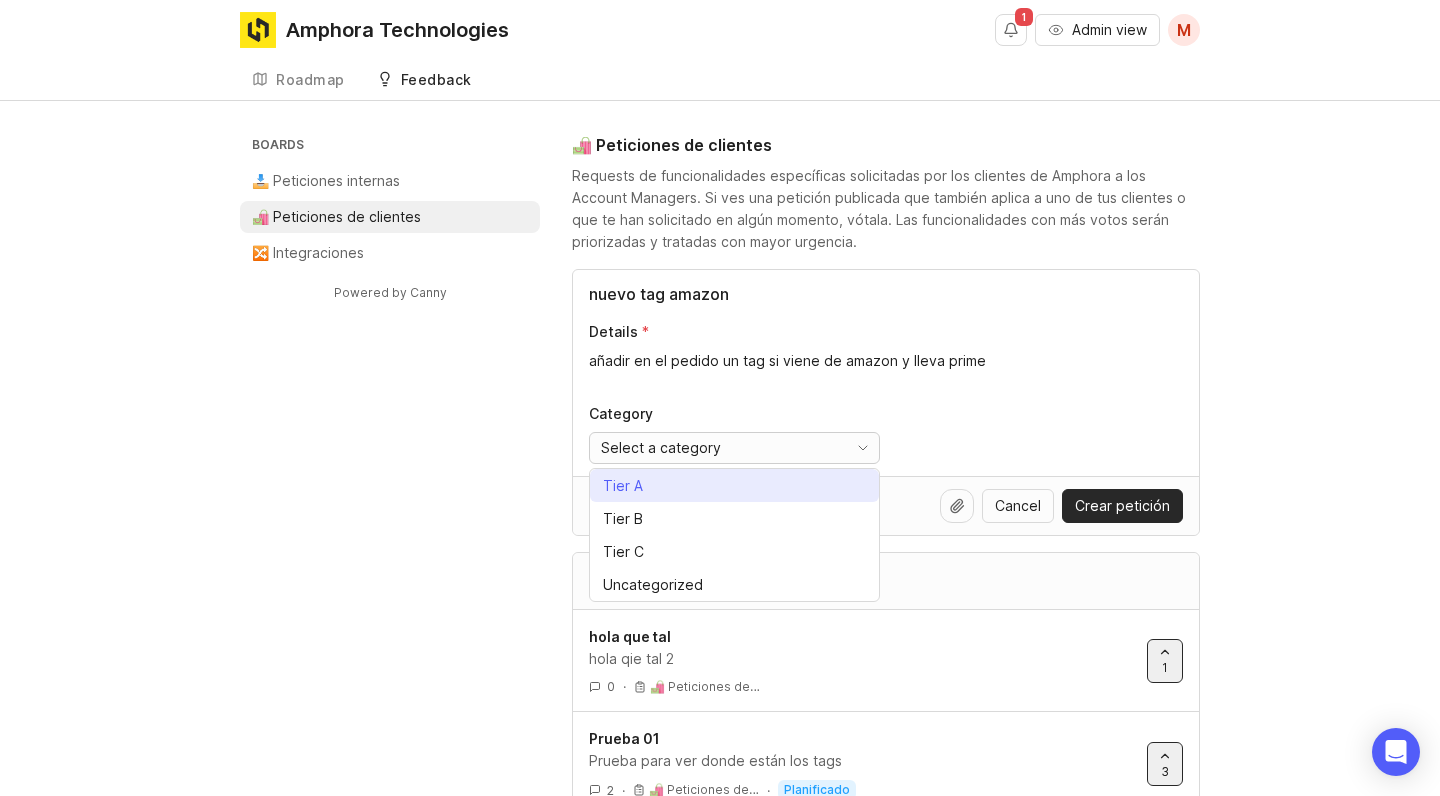 click on "Tier A" at bounding box center (623, 486) 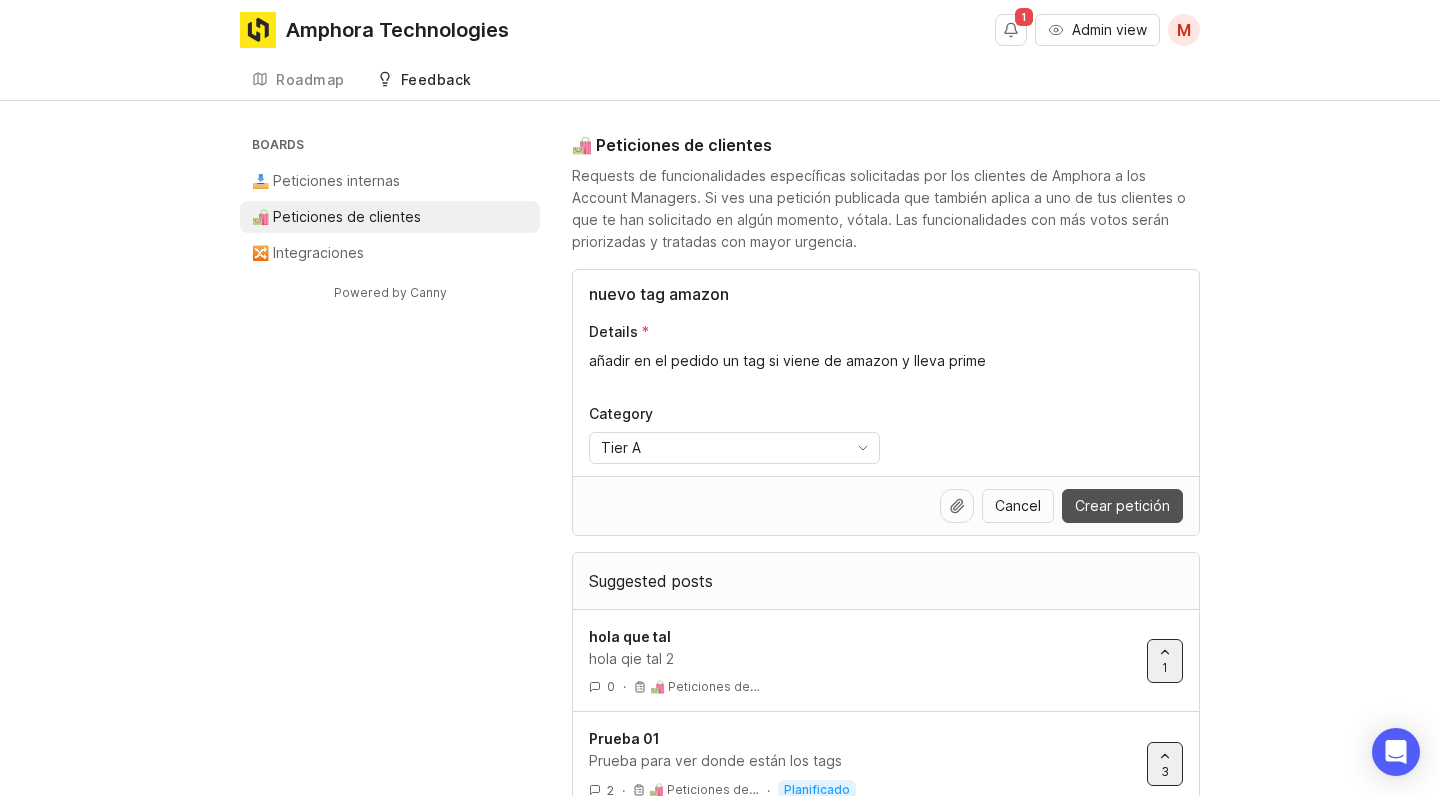click on "Crear petición" at bounding box center (1122, 506) 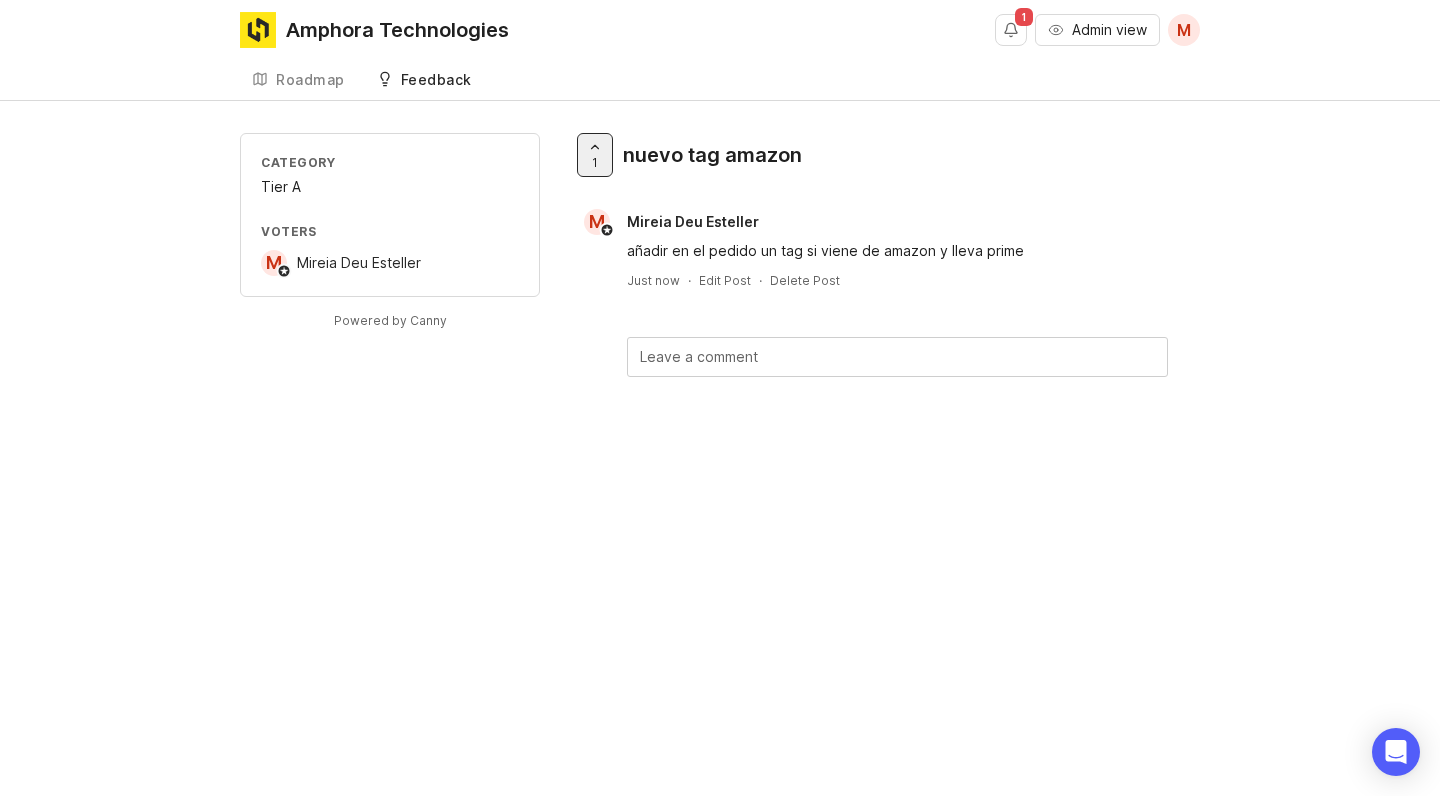scroll, scrollTop: 0, scrollLeft: 0, axis: both 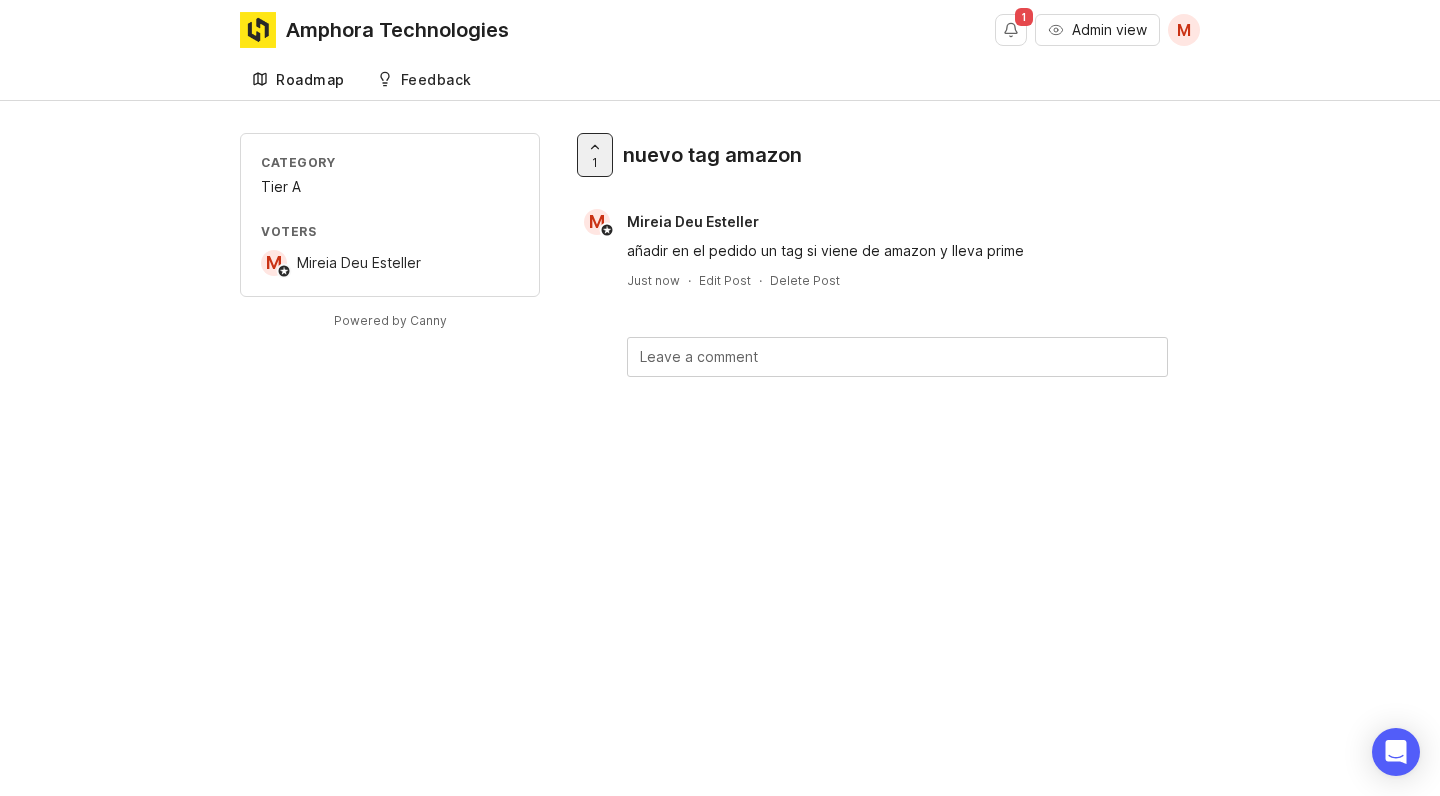 click on "Roadmap" at bounding box center [298, 80] 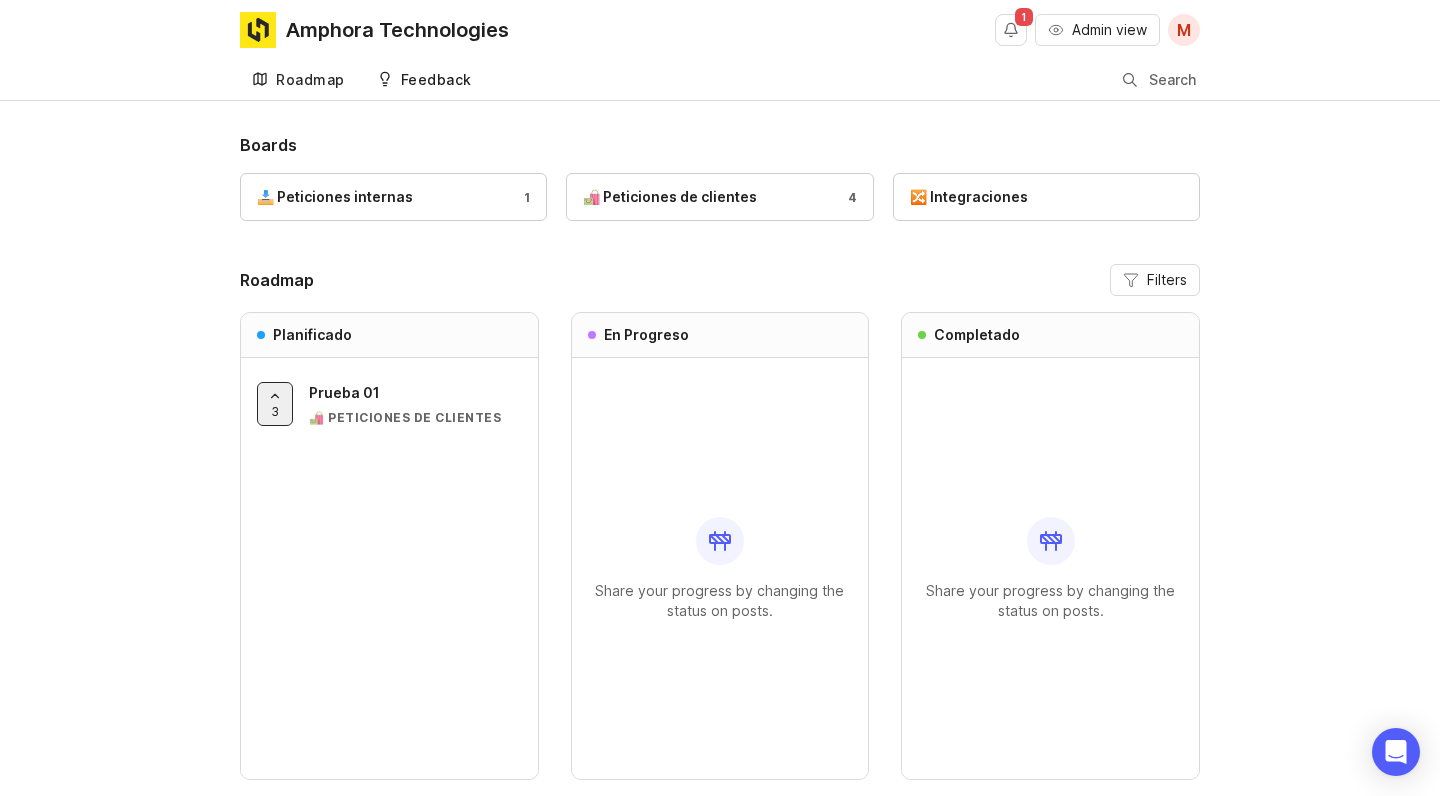 click on "Feedback" at bounding box center [424, 80] 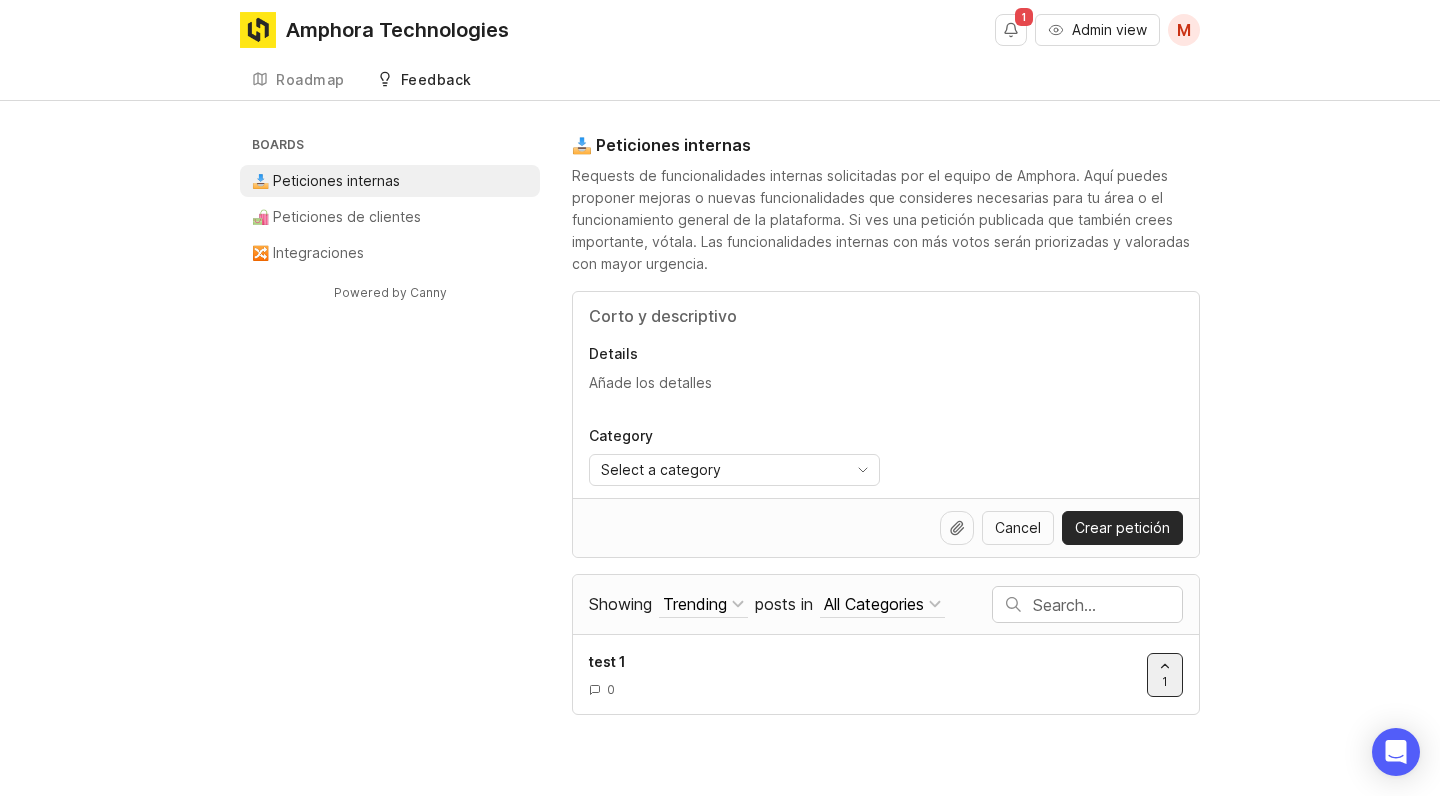 scroll, scrollTop: 0, scrollLeft: 0, axis: both 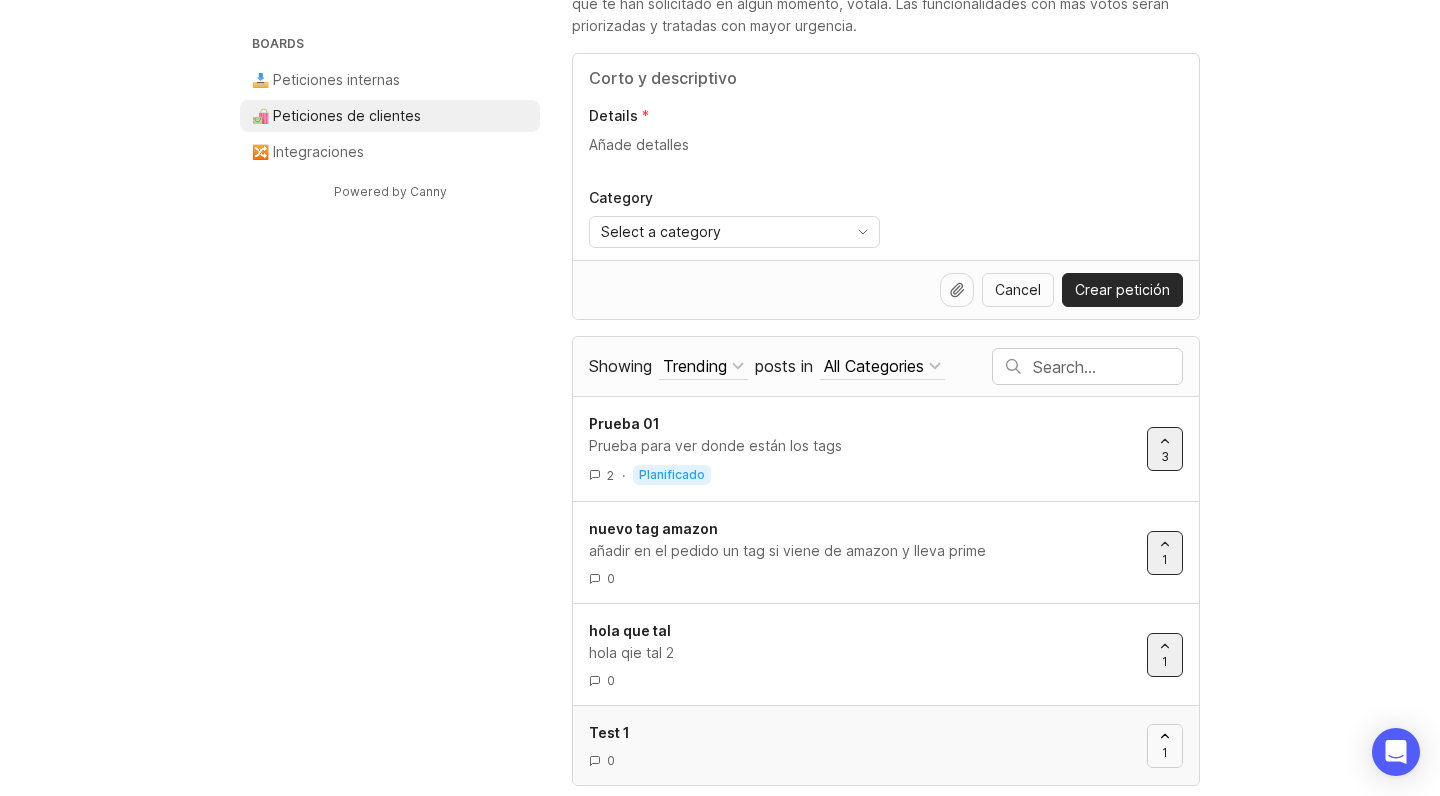 click on "1" at bounding box center (1165, 752) 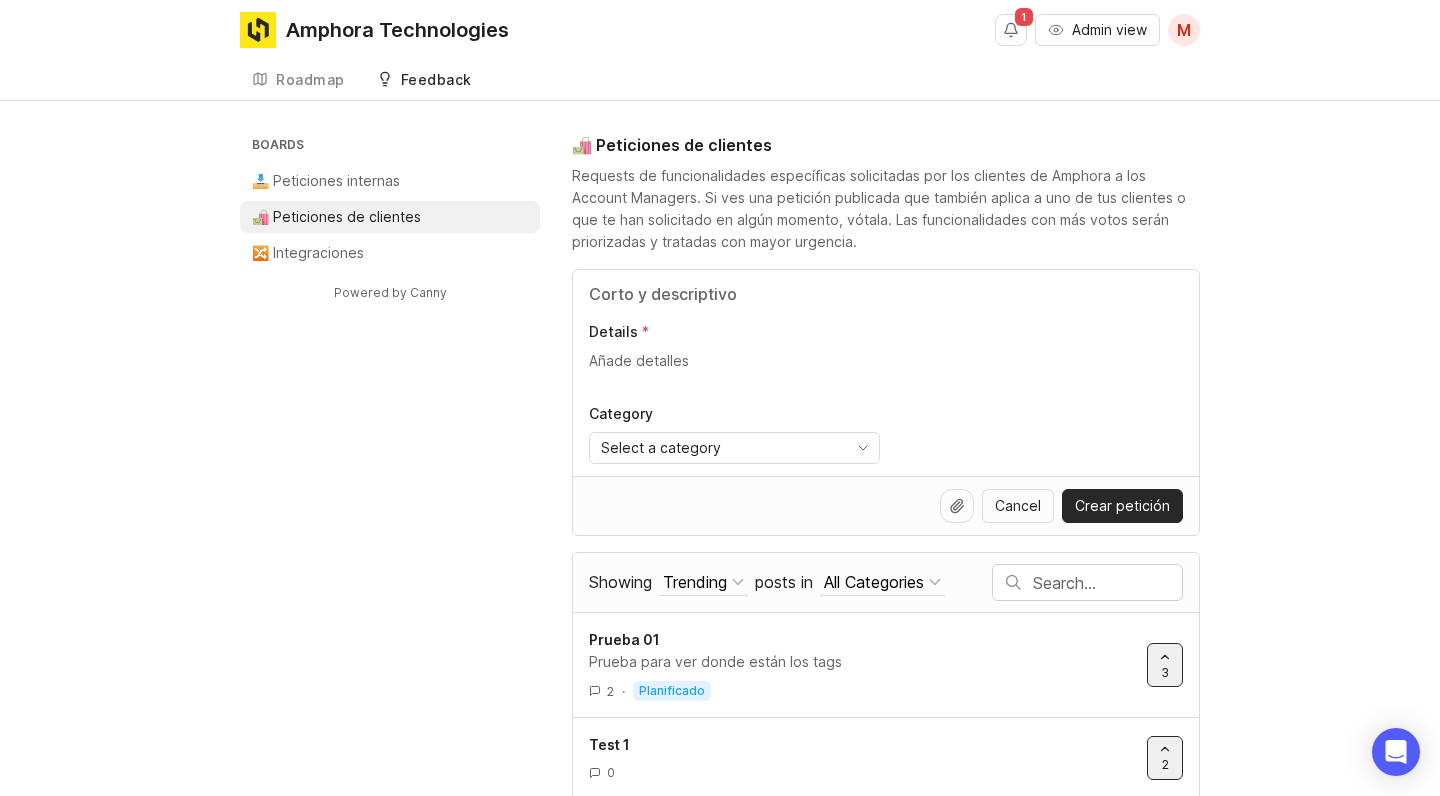 scroll, scrollTop: 0, scrollLeft: 0, axis: both 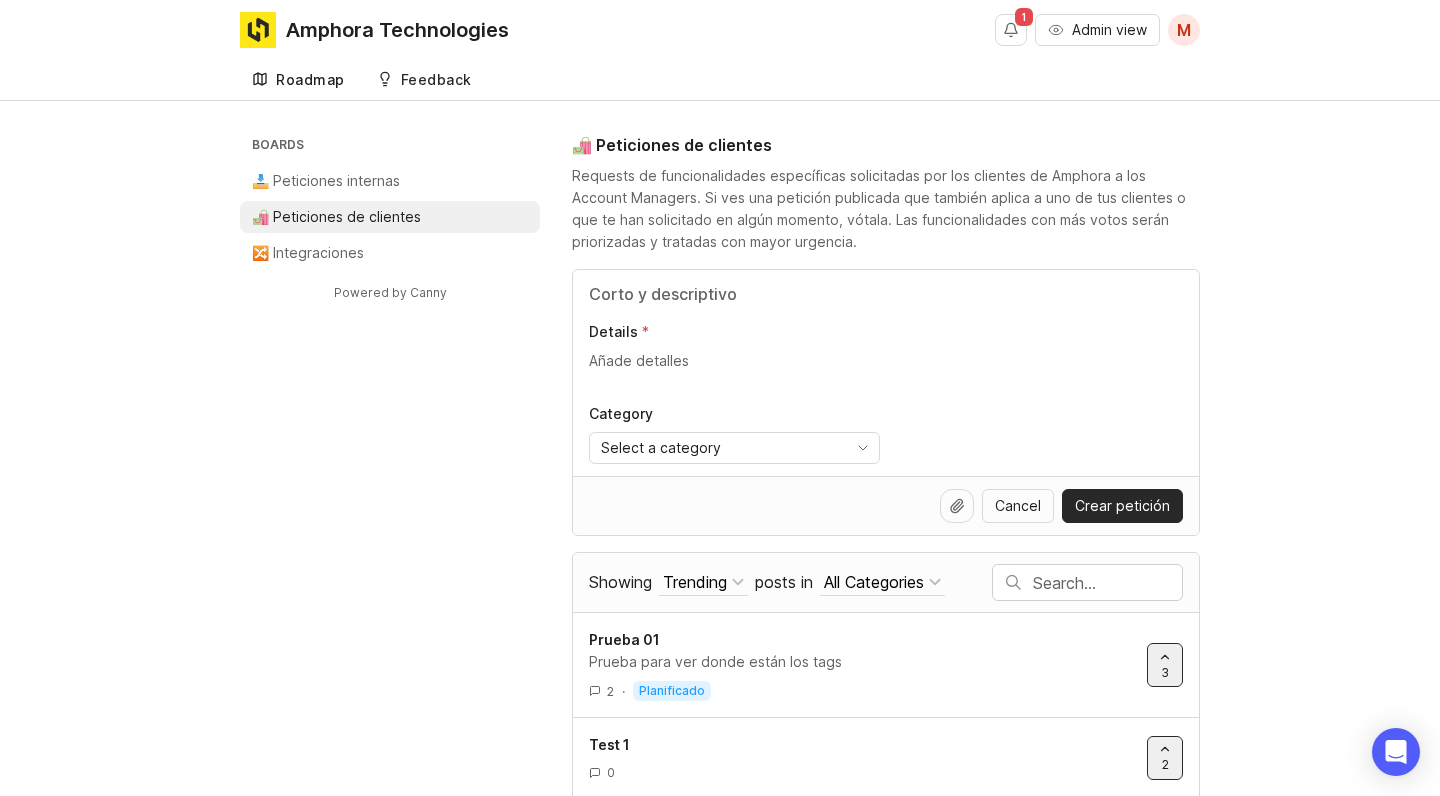click on "Roadmap" at bounding box center (298, 80) 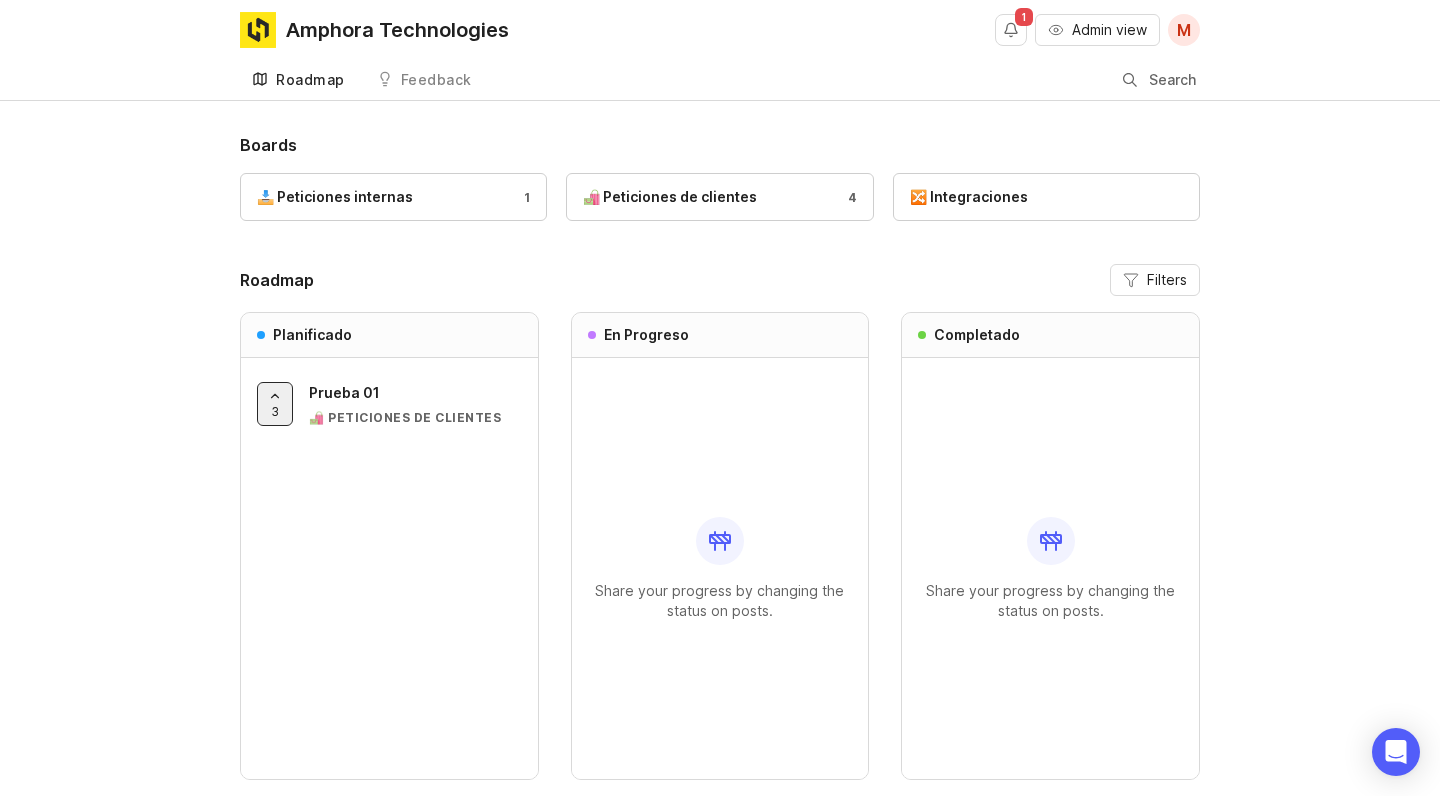 scroll, scrollTop: 0, scrollLeft: 0, axis: both 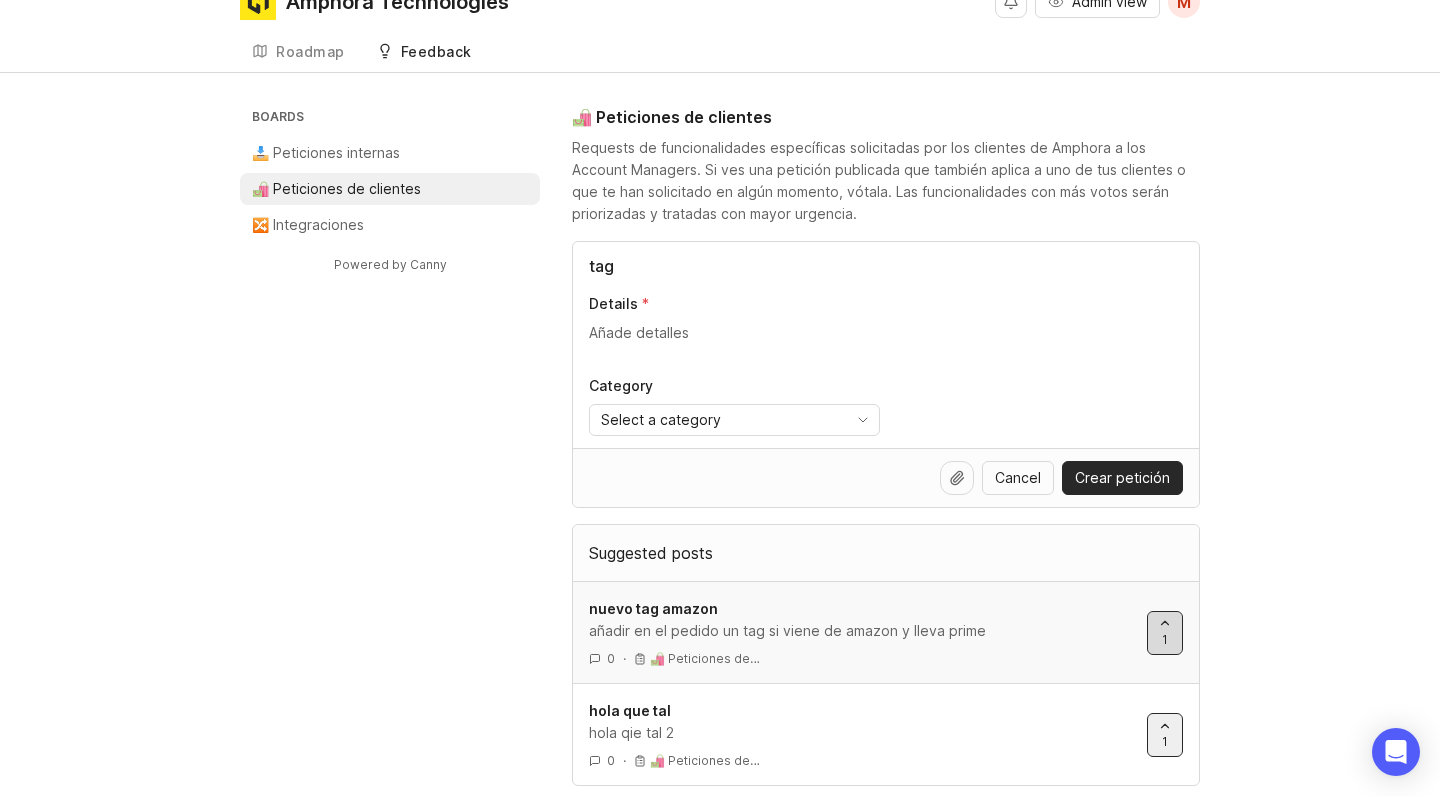 type on "tag" 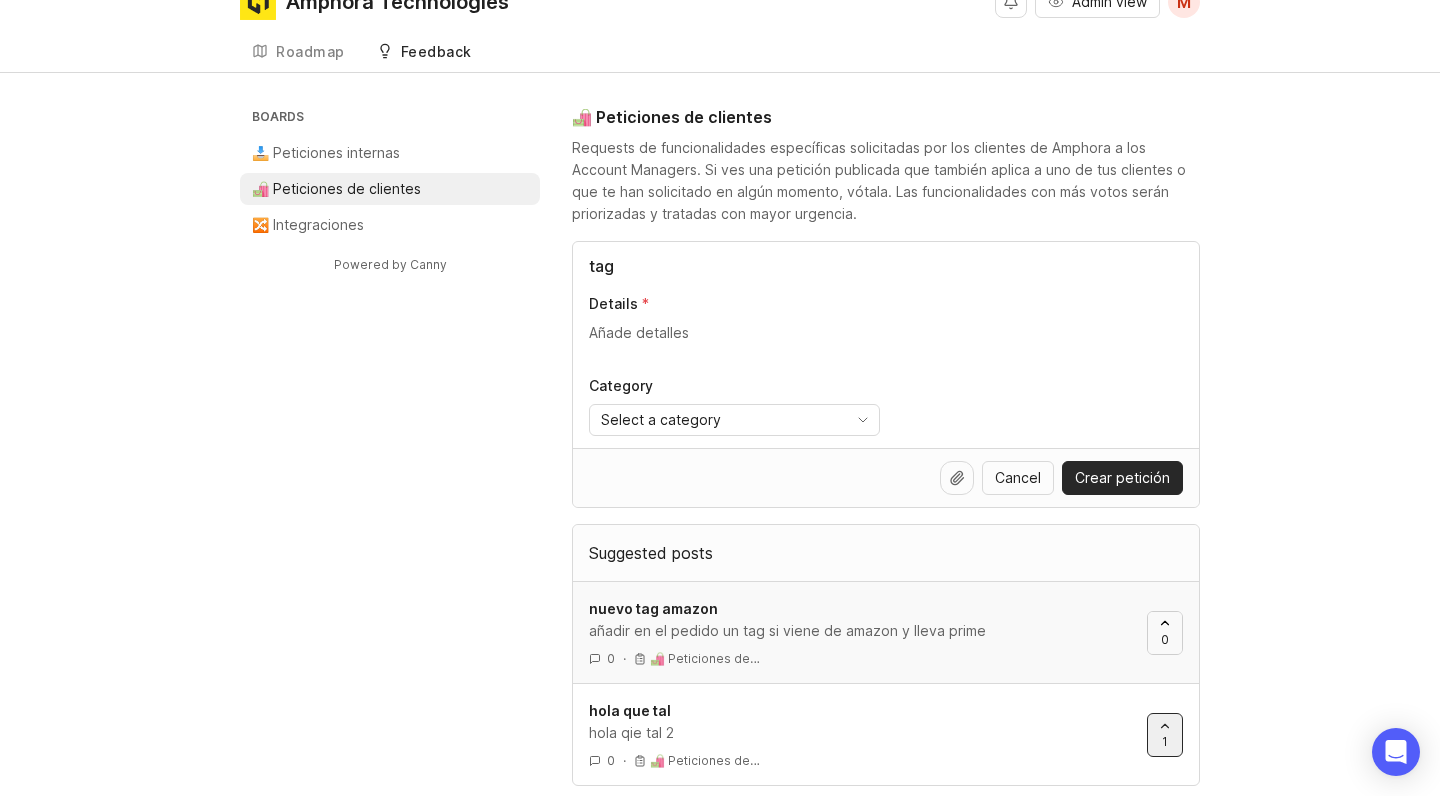 click on "Amphora Technologies 1 Admin view M Create Roadmap Feedback 🛍️ Peticiones de clientes 4 Boards 📥 Peticiones internas 🛍️ Peticiones de clientes 🔀 Integraciones Powered by Canny 🛍️ Peticiones de clientes Requests de funcionalidades específicas solicitadas por los clientes de Amphora a los Account Managers. Si ves una petición publicada que también aplica a uno de tus clientes o que te han solicitado en algún momento, vótala. Las funcionalidades con más votos serán priorizadas y tratadas con mayor urgencia. tag Details Category Select a category Tier A Tier B Tier C Uncategorized Cancel Crear petición  Suggested posts nuevo tag amazon añadir en el pedido un tag si viene de amazon y lleva prime 0 · 🛍️ Peticiones de… 0 hola que tal hola qie tal 2 0 · 🛍️ Peticiones de… 1 Powered by Canny" at bounding box center [720, 384] 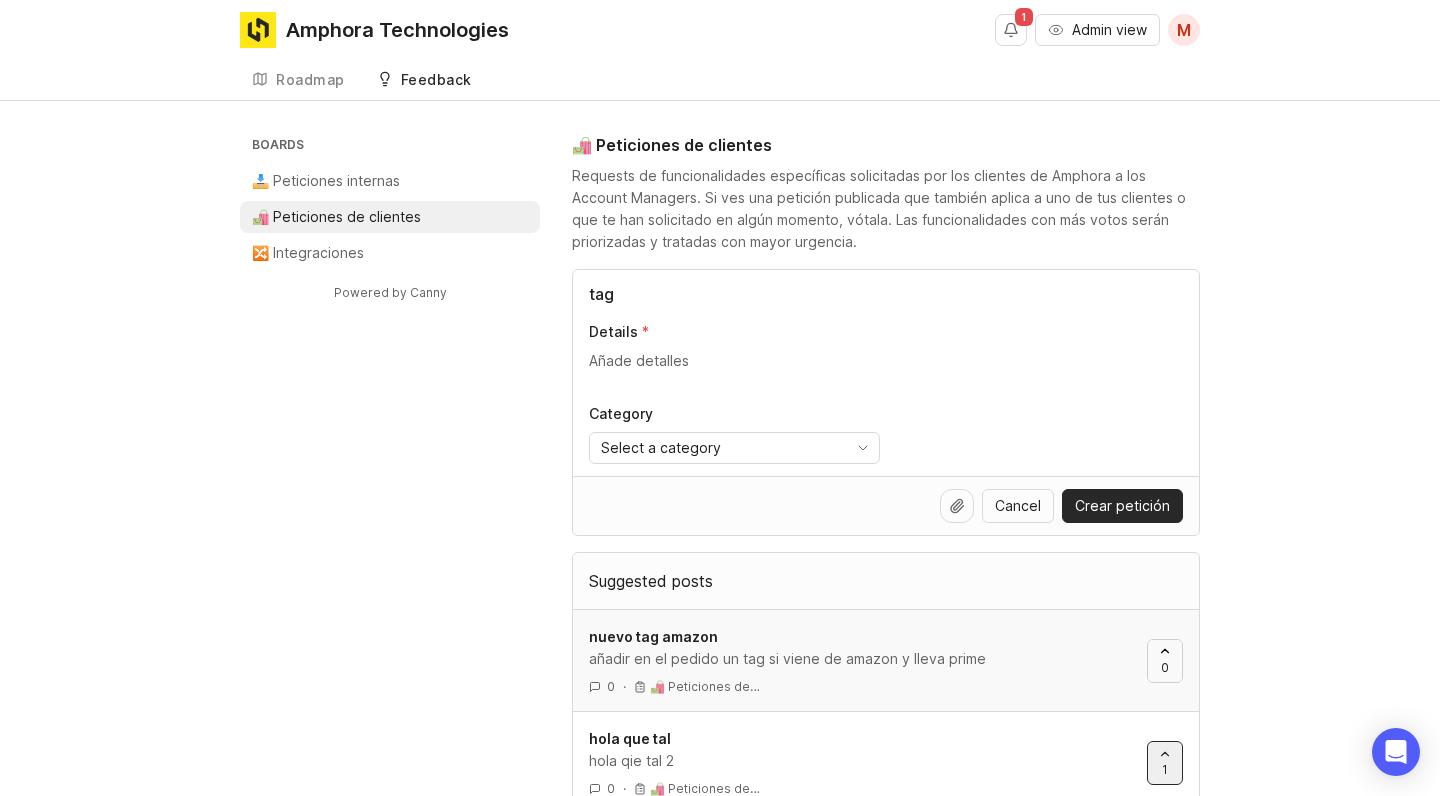 click at bounding box center [1165, 661] 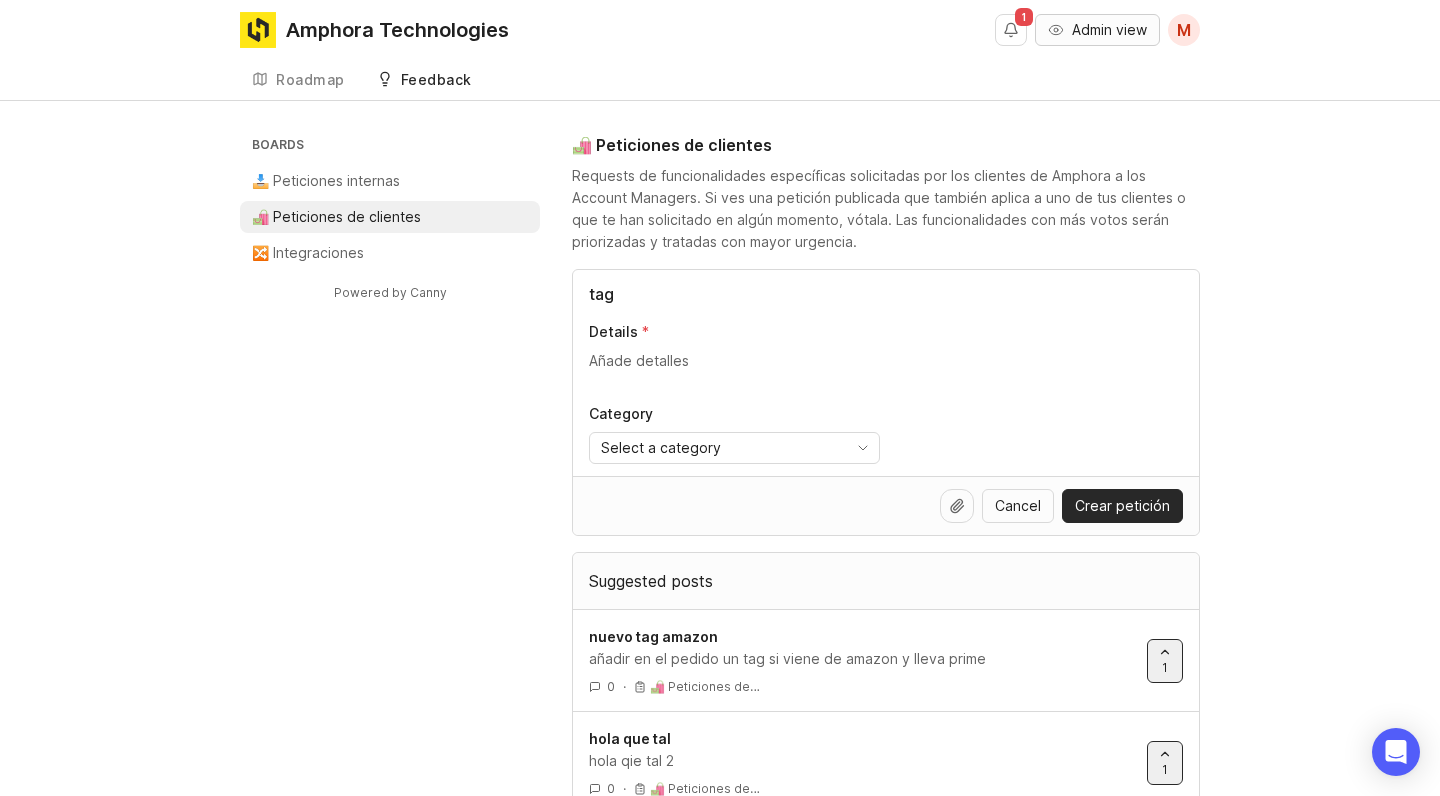 click on "Admin view" at bounding box center (1109, 30) 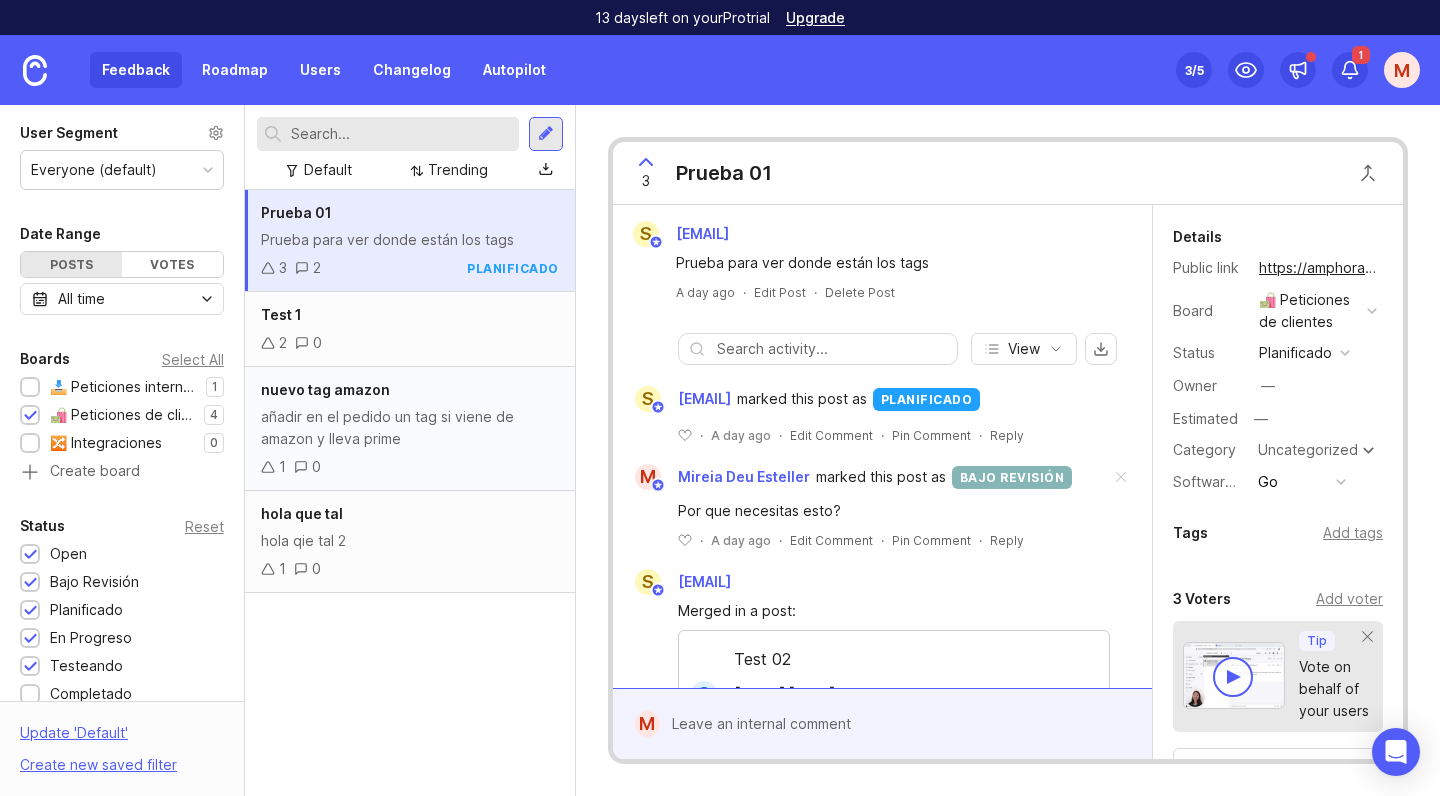 click on "añadir en el pedido un tag si viene de amazon y lleva prime" at bounding box center (410, 428) 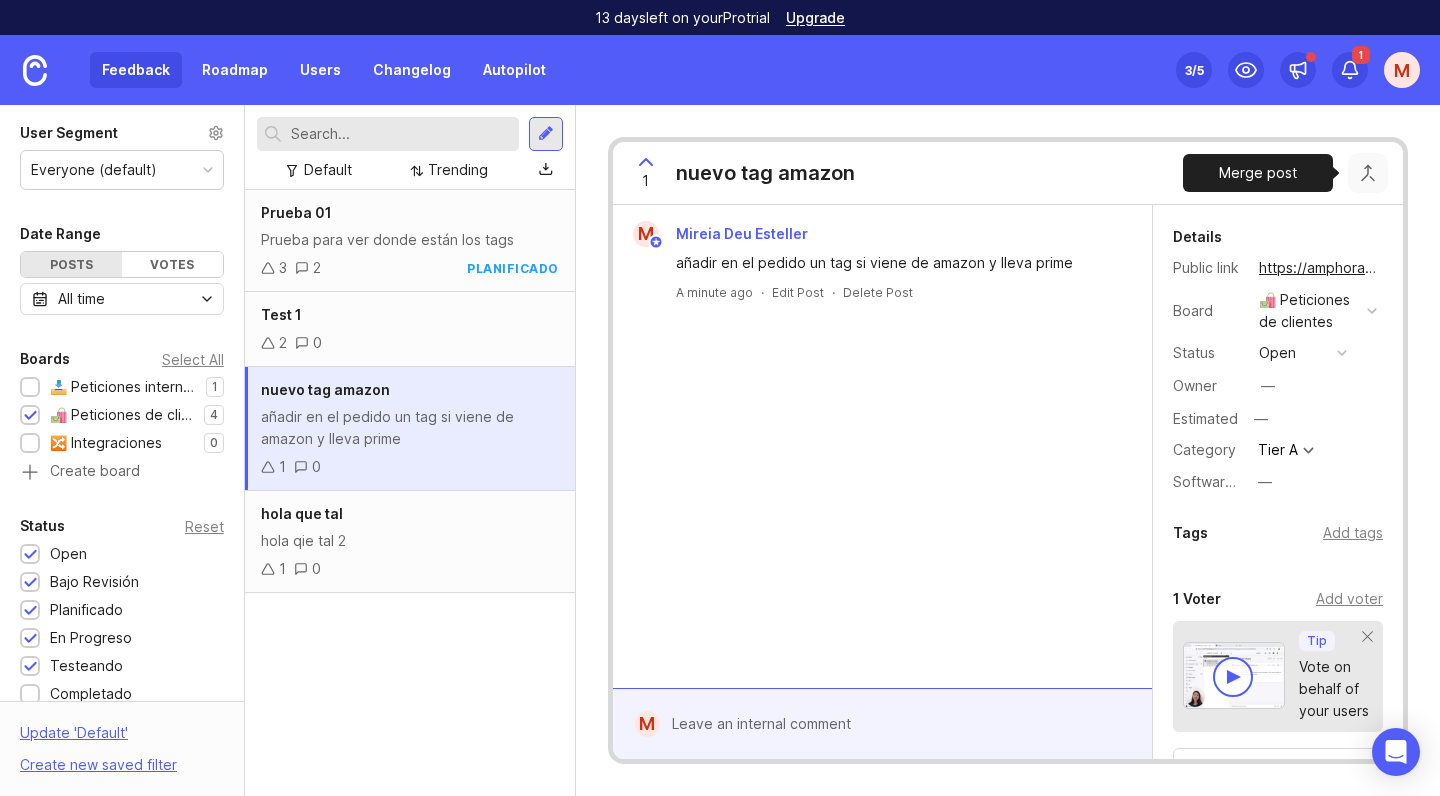 click at bounding box center (1368, 173) 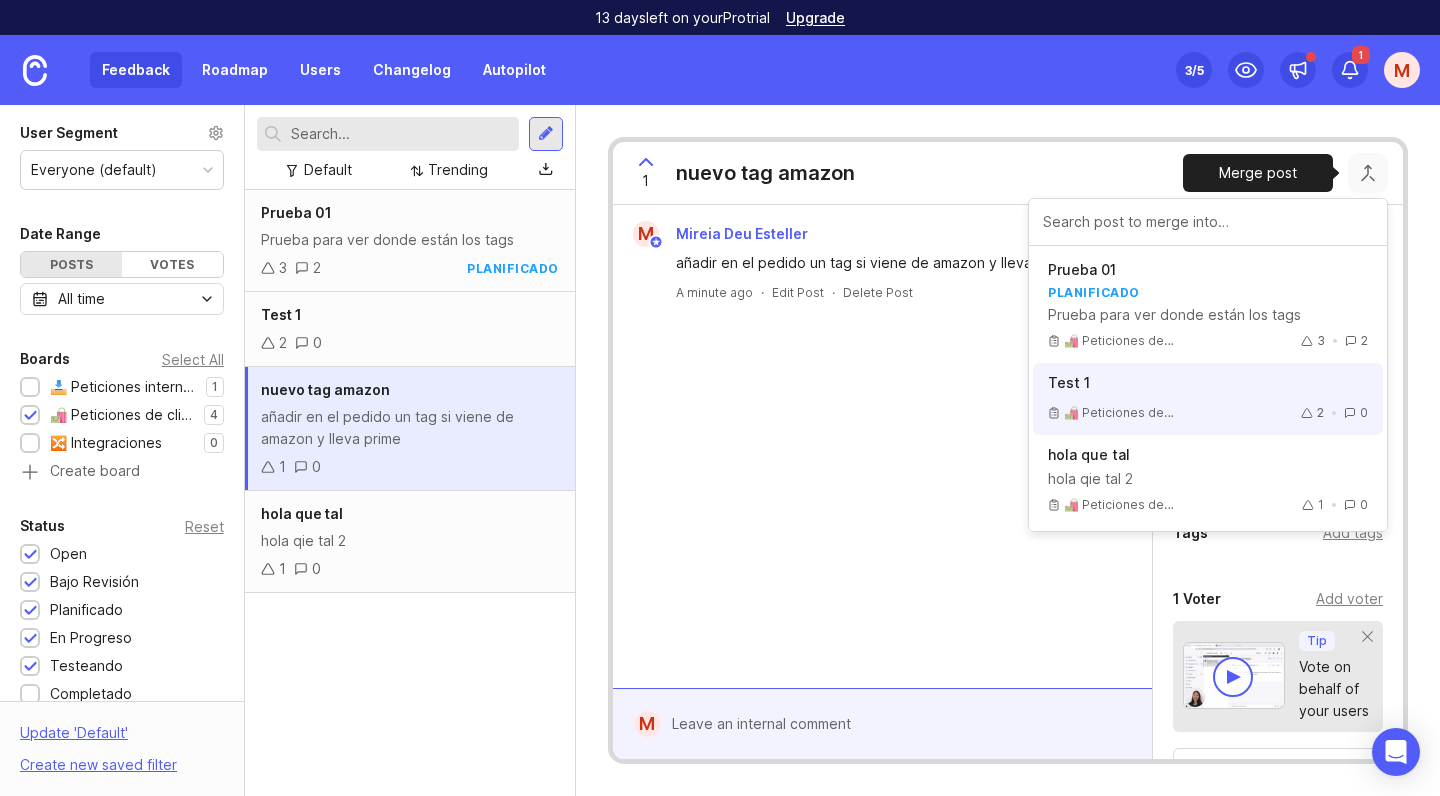 click on "Test 1" at bounding box center [1208, 270] 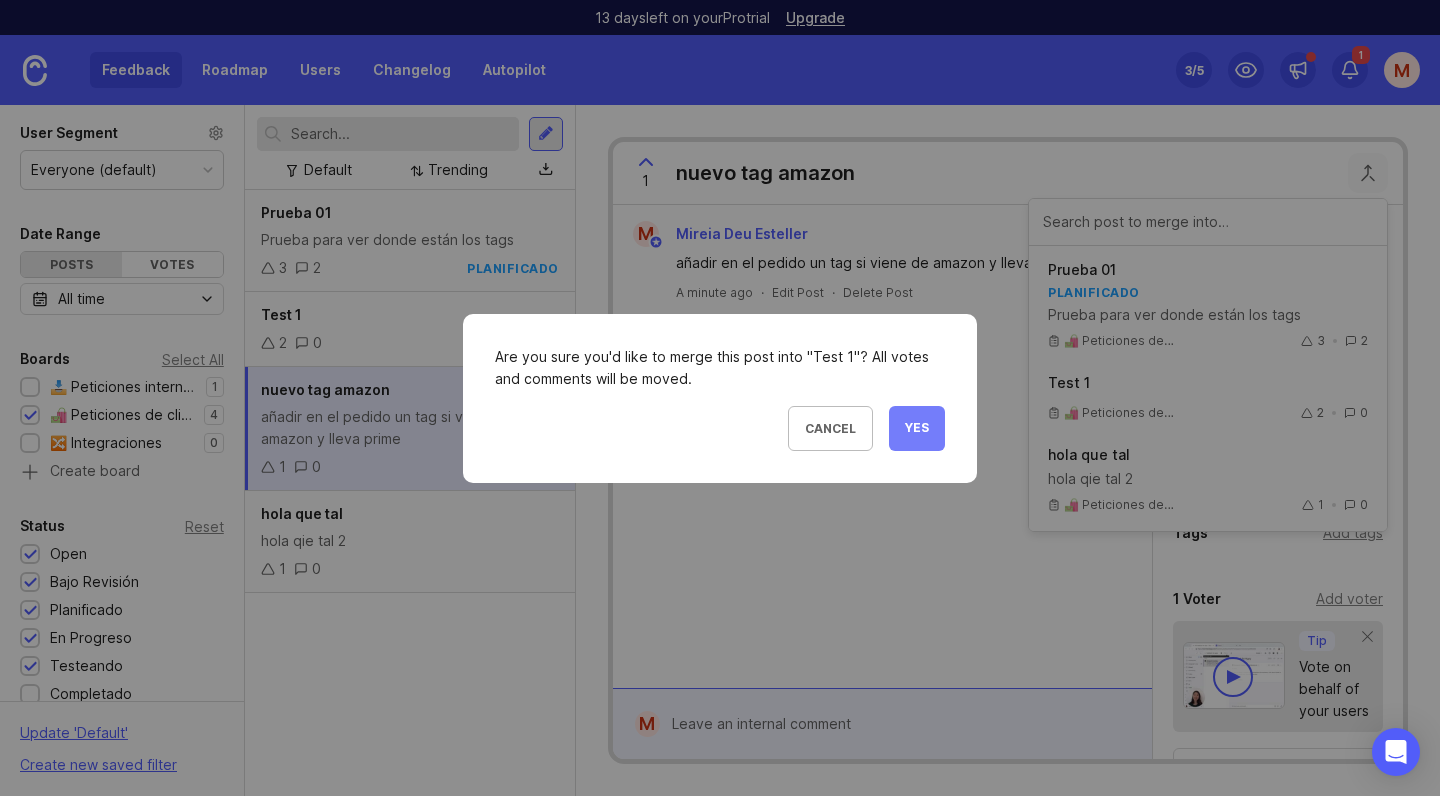 click on "Yes" at bounding box center (917, 428) 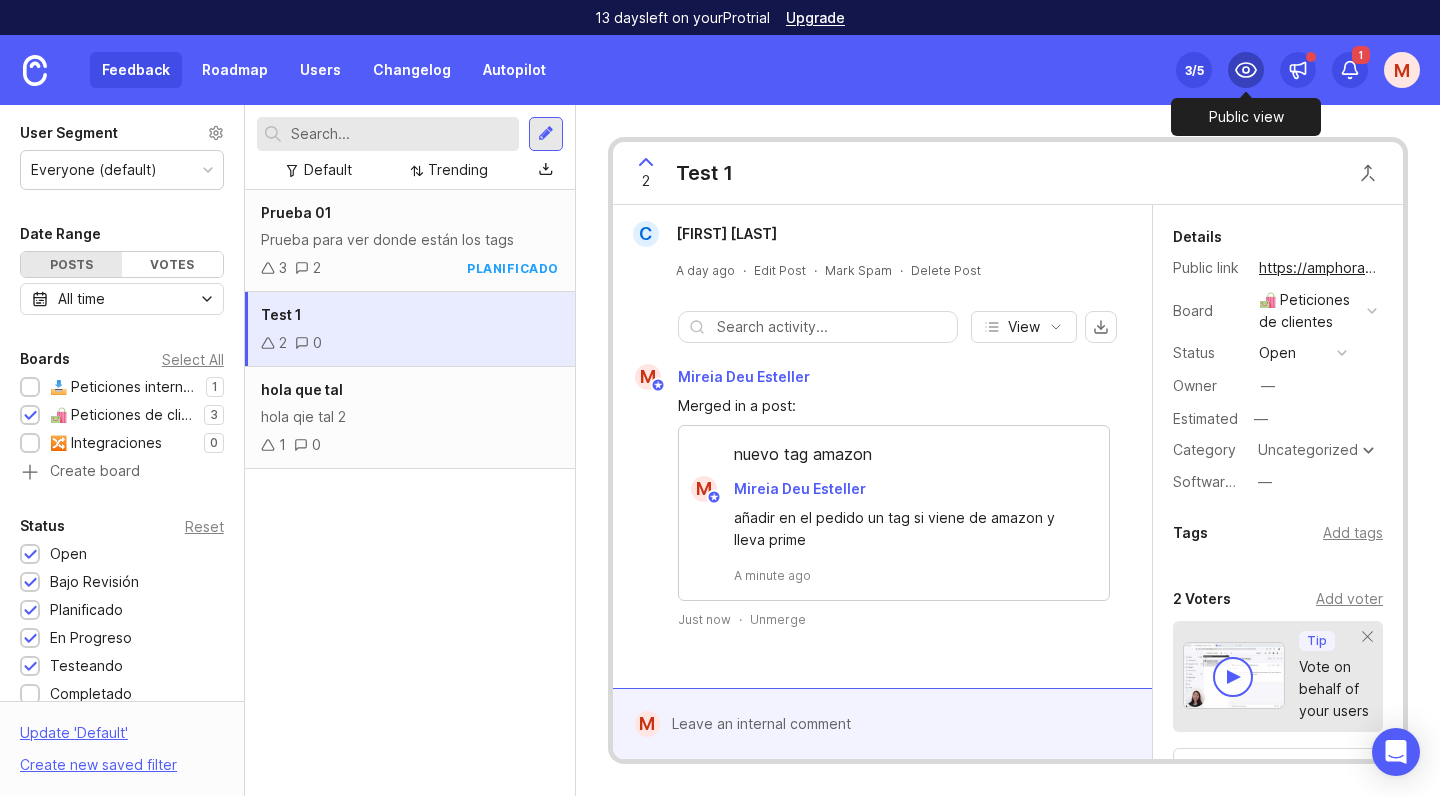 click at bounding box center [1246, 70] 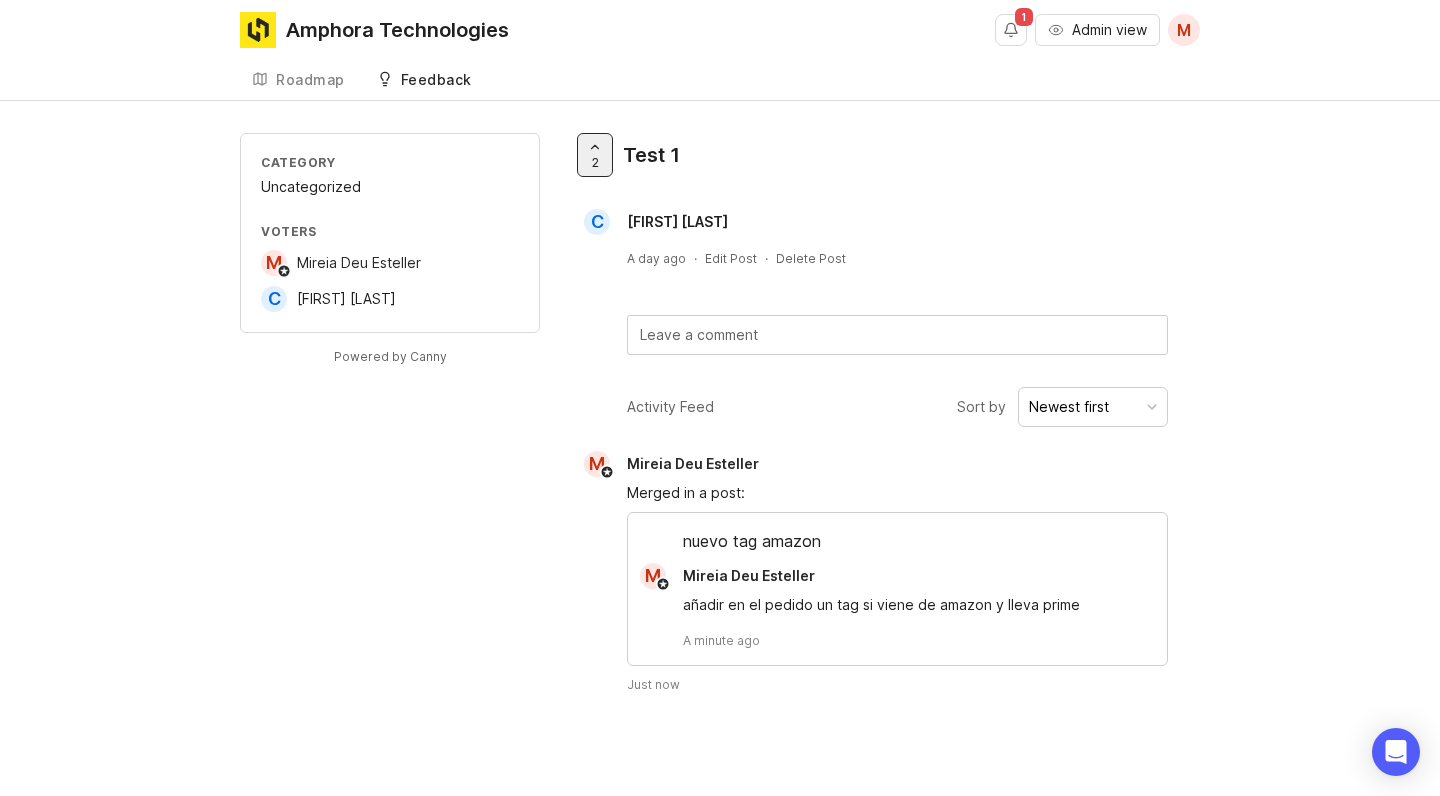 scroll, scrollTop: 0, scrollLeft: 0, axis: both 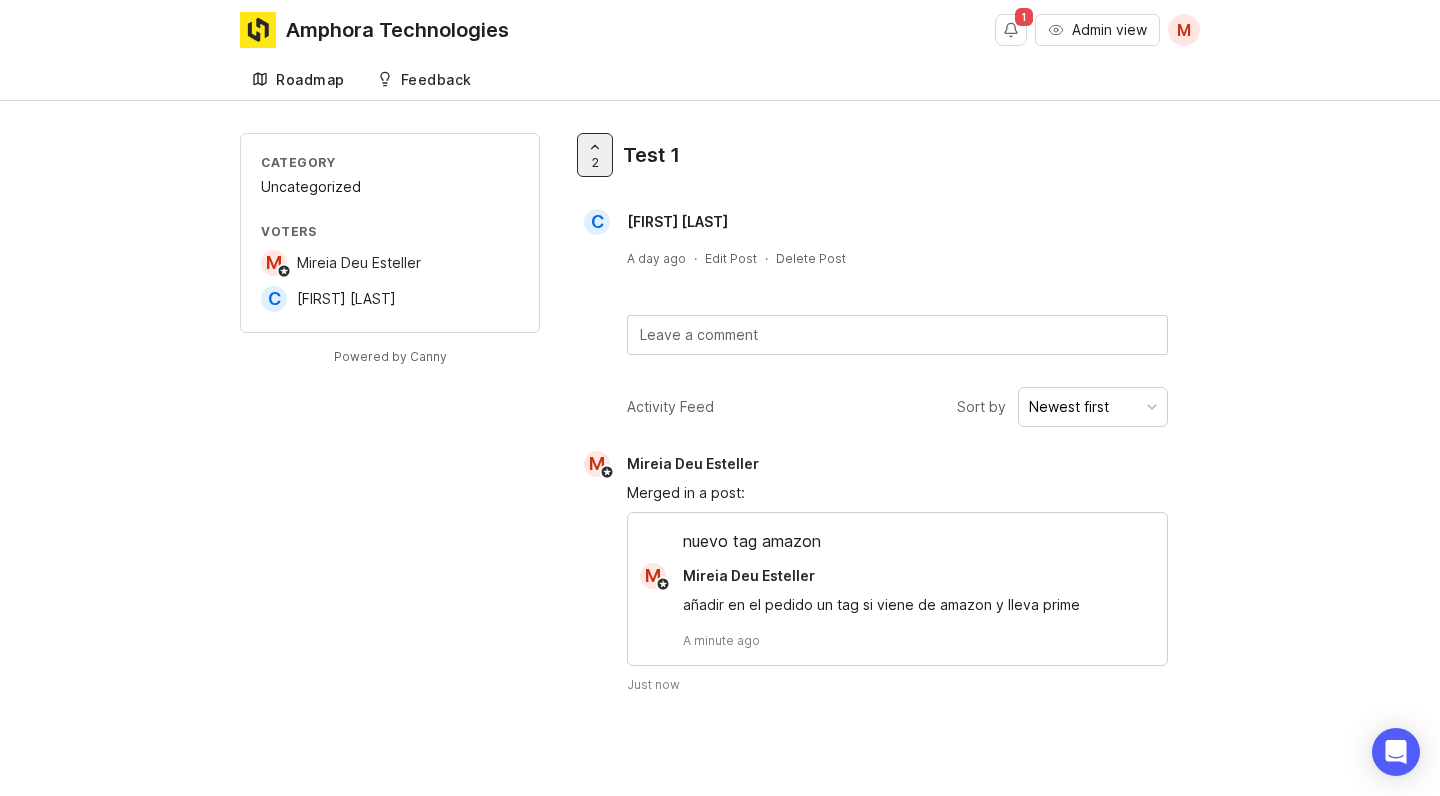 click on "Roadmap" at bounding box center [310, 80] 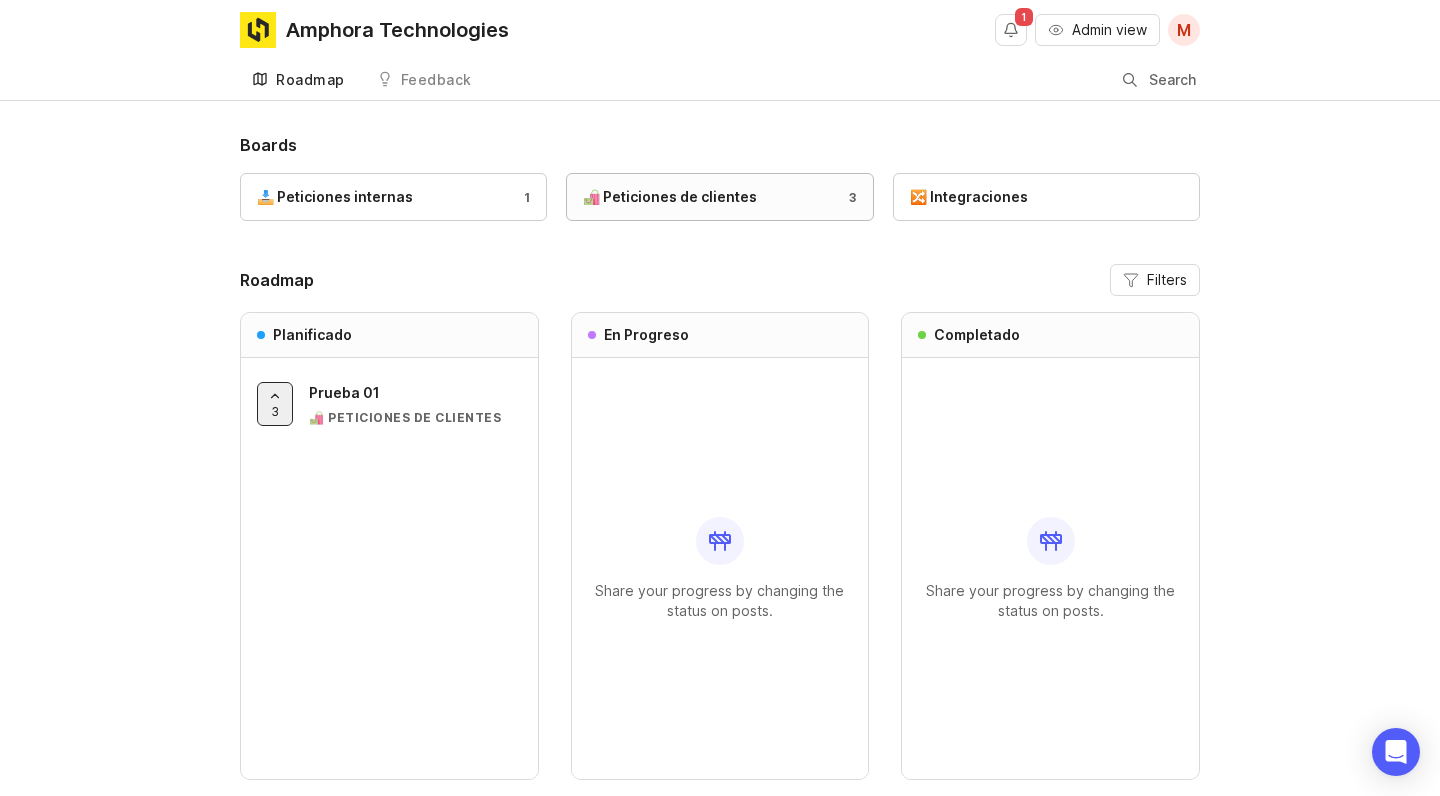 click on "🛍️ Peticiones de clientes" at bounding box center (670, 197) 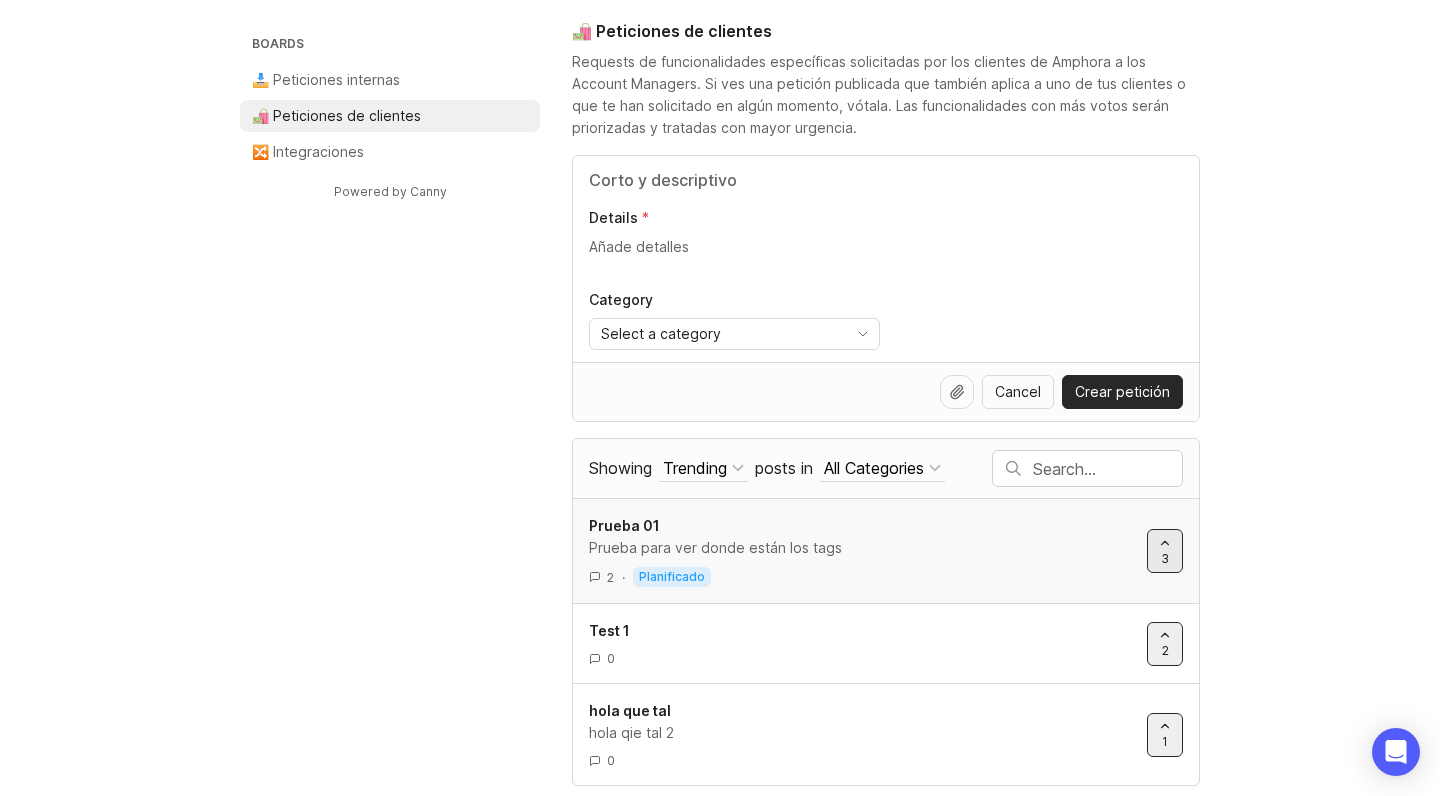 scroll, scrollTop: 114, scrollLeft: 0, axis: vertical 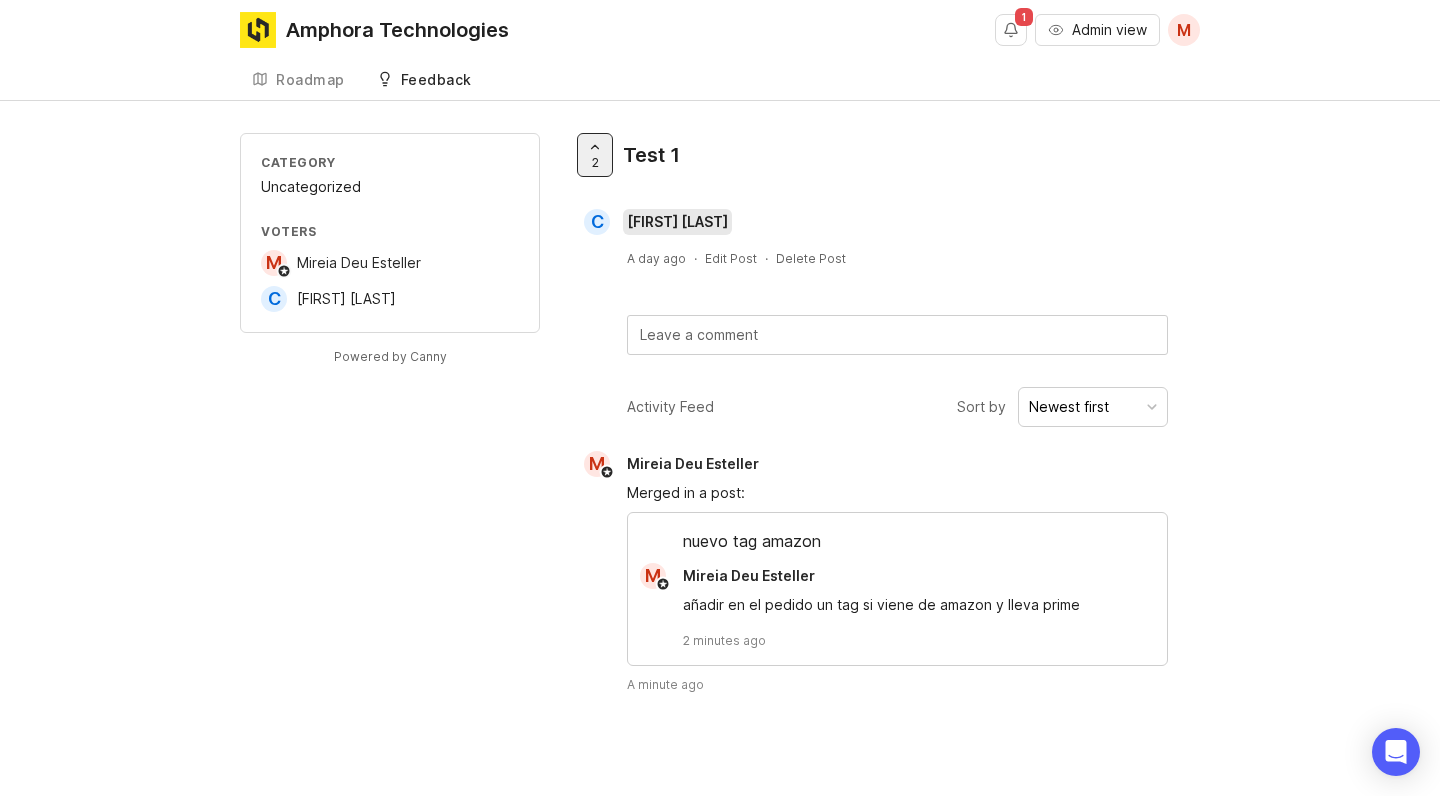 click on "[FIRST] [LAST]" at bounding box center [677, 221] 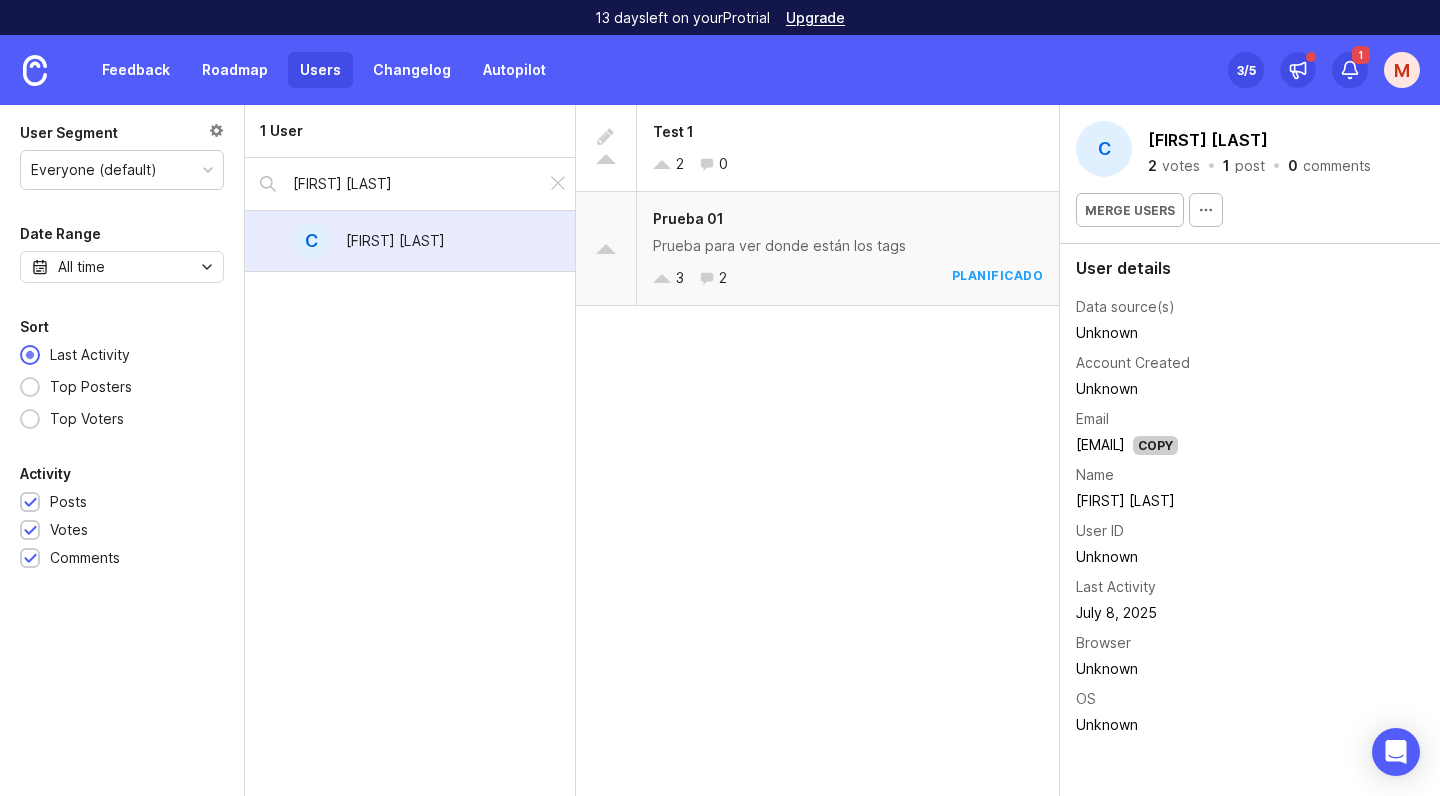 click on "Prueba para ver donde están los tags" at bounding box center [848, 246] 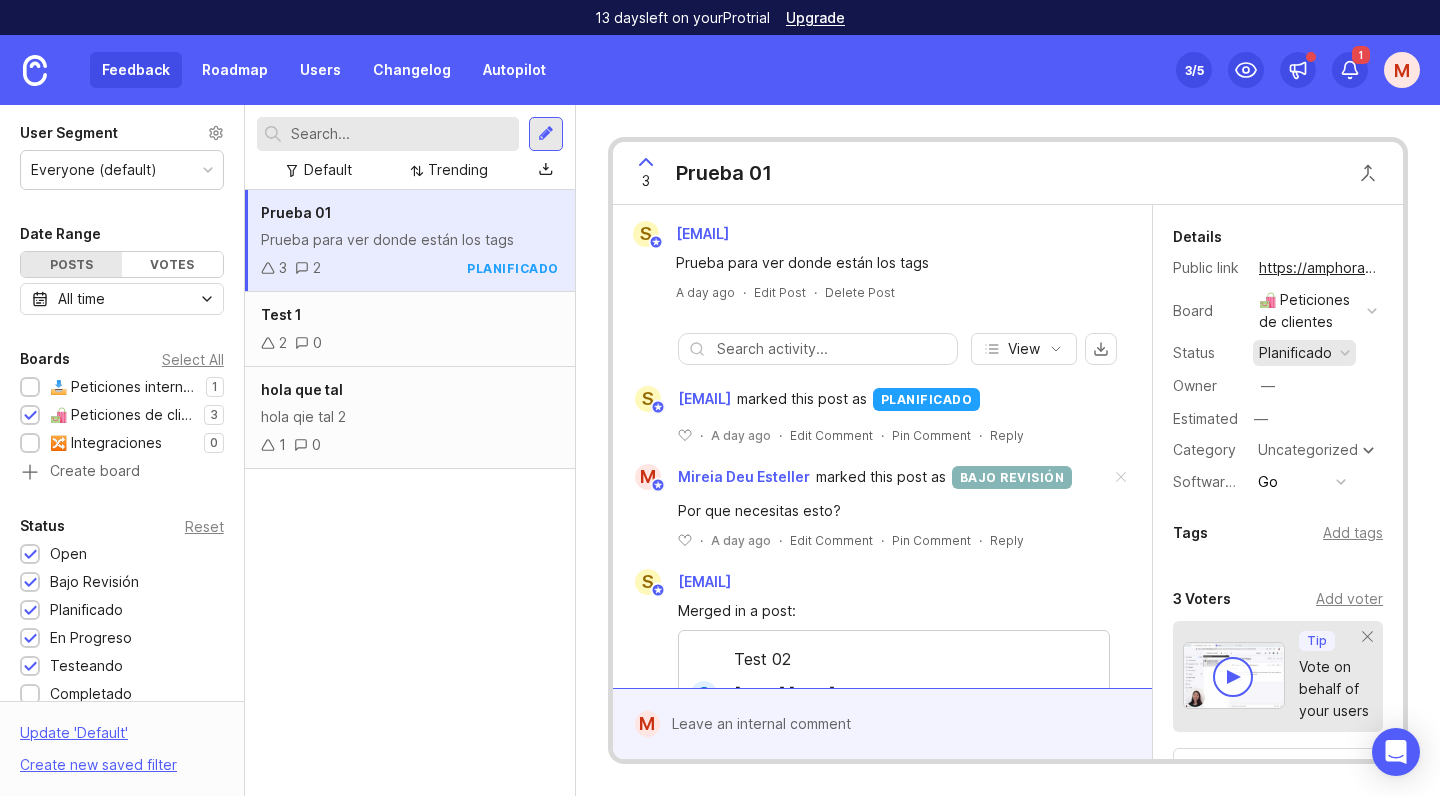 click on "planificado" at bounding box center [1295, 353] 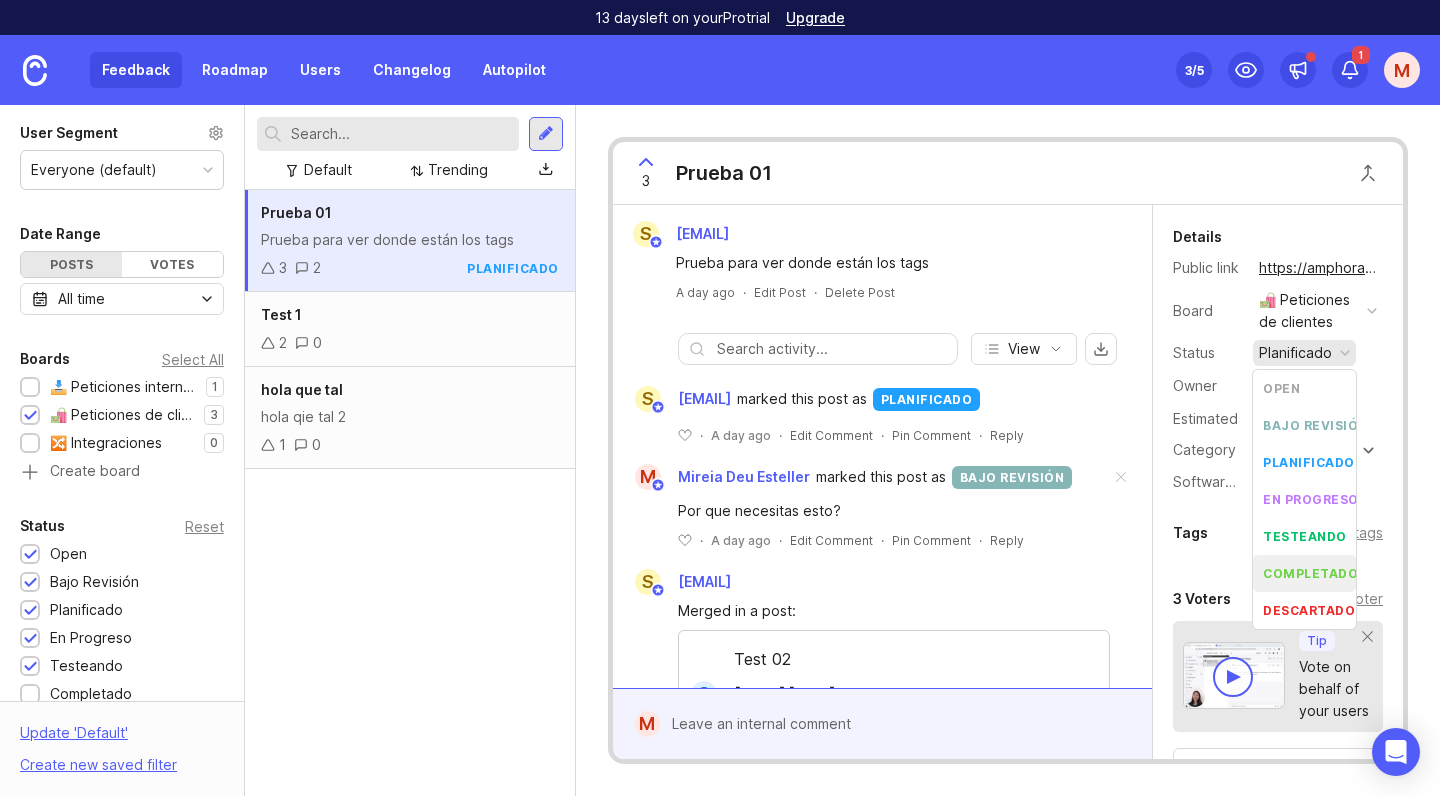 click on "completado" at bounding box center [1310, 573] 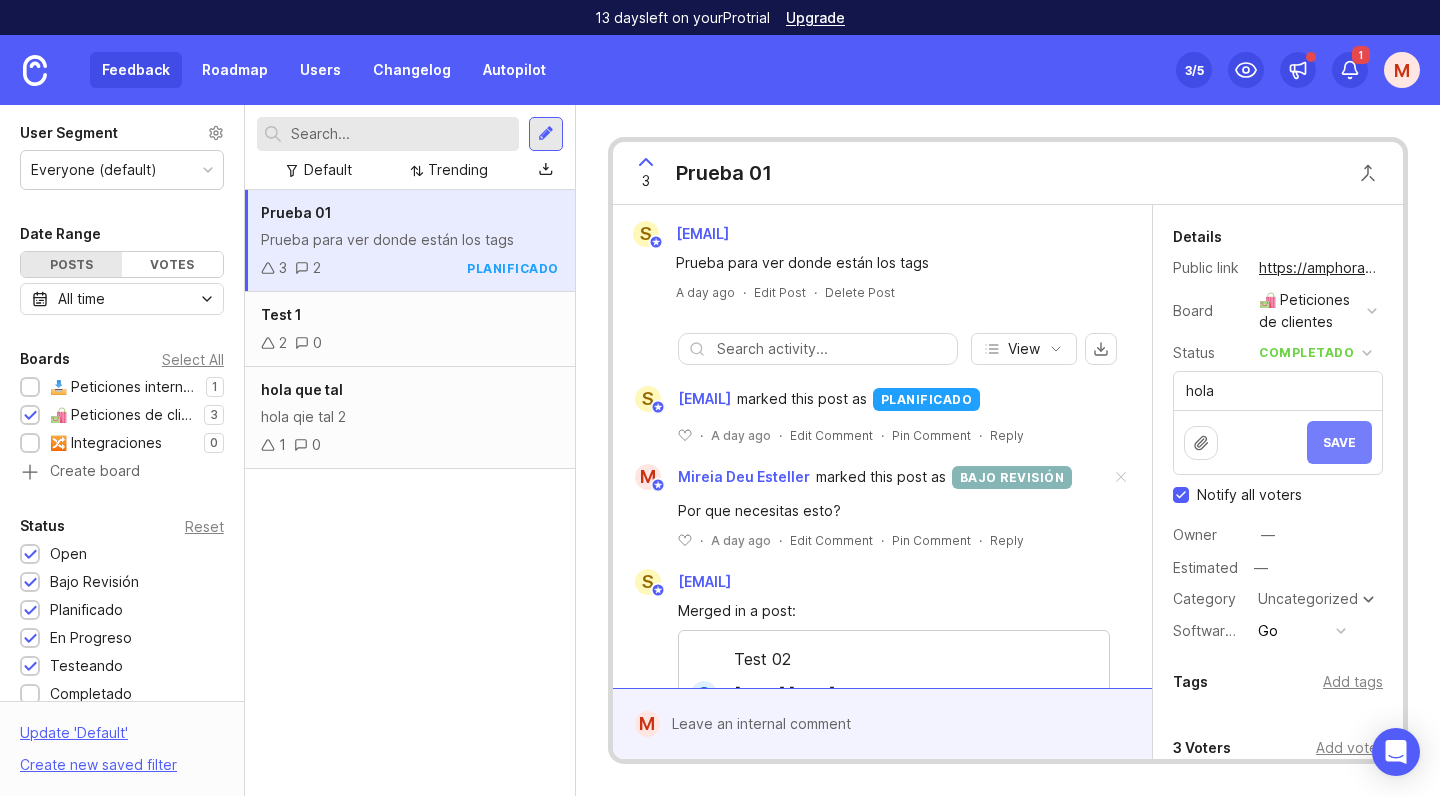 type on "hola" 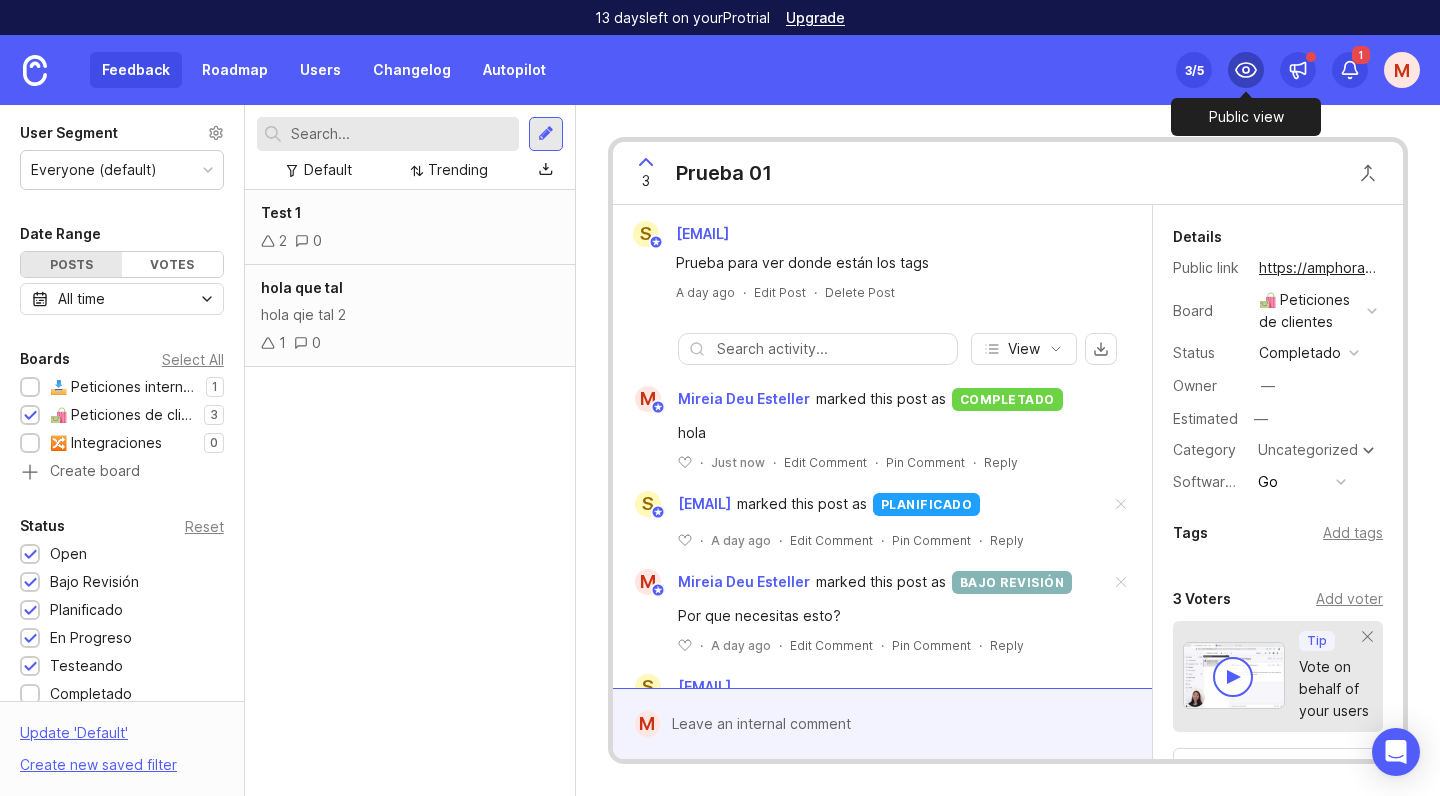 click at bounding box center [1246, 70] 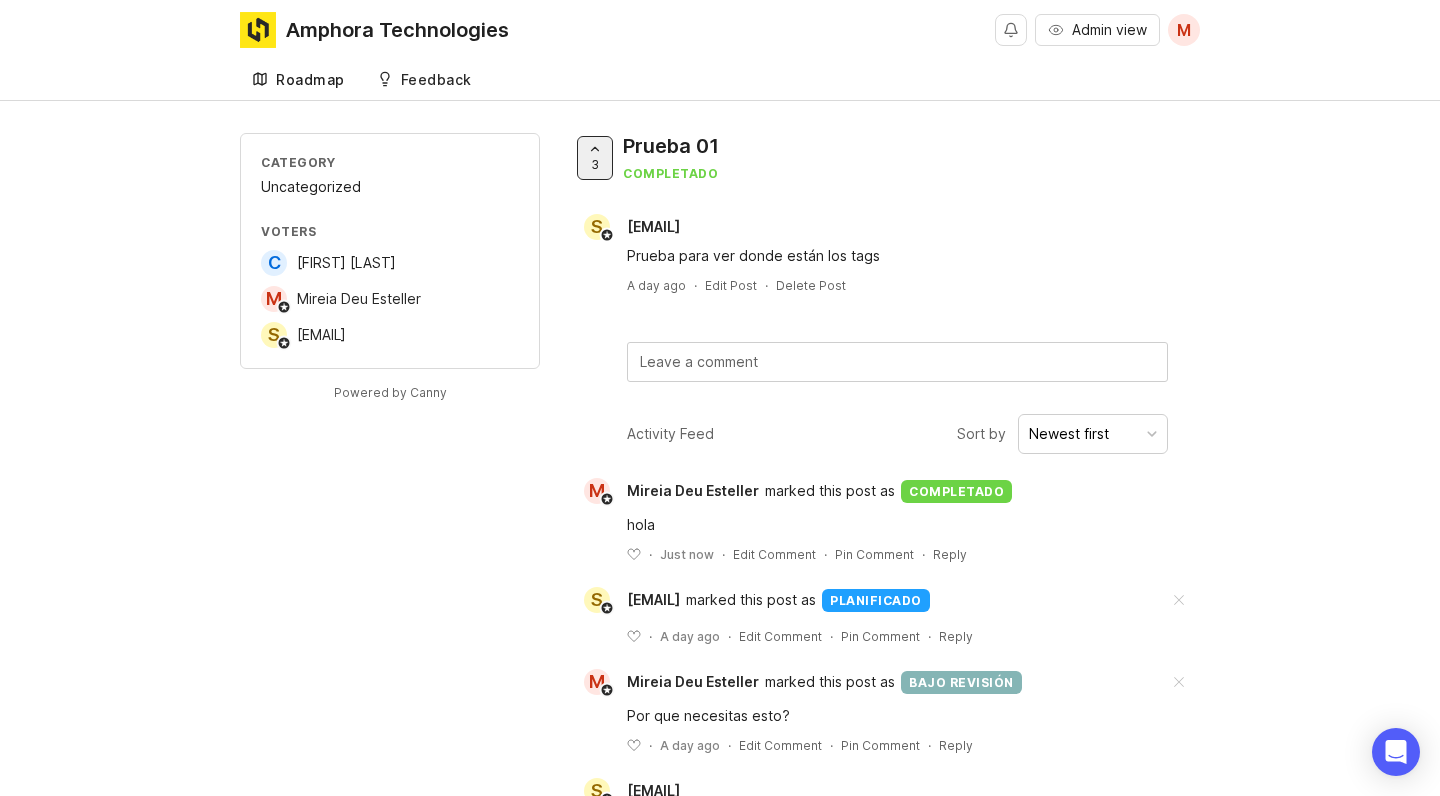 click on "Roadmap" at bounding box center [310, 80] 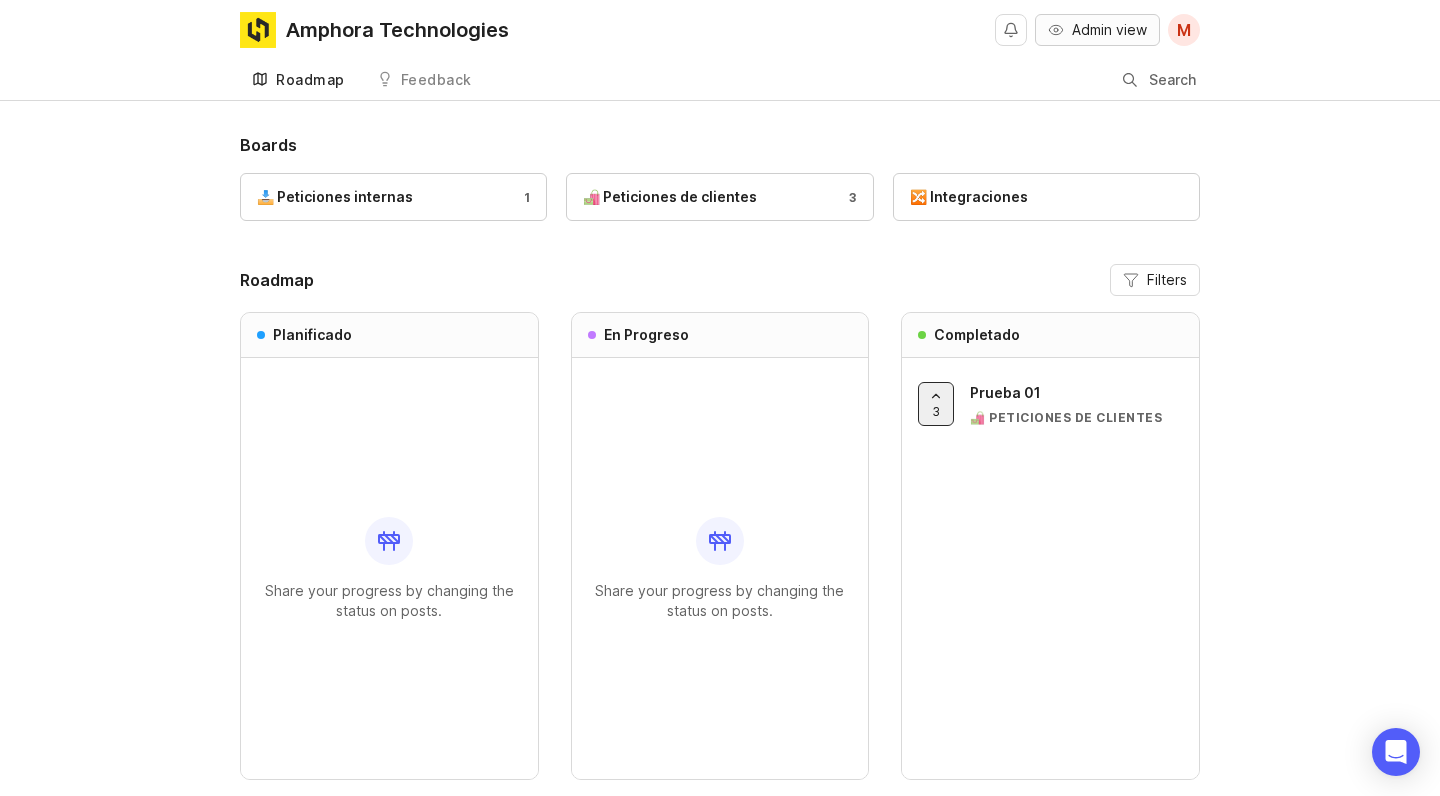 click on "Admin view" at bounding box center [1109, 30] 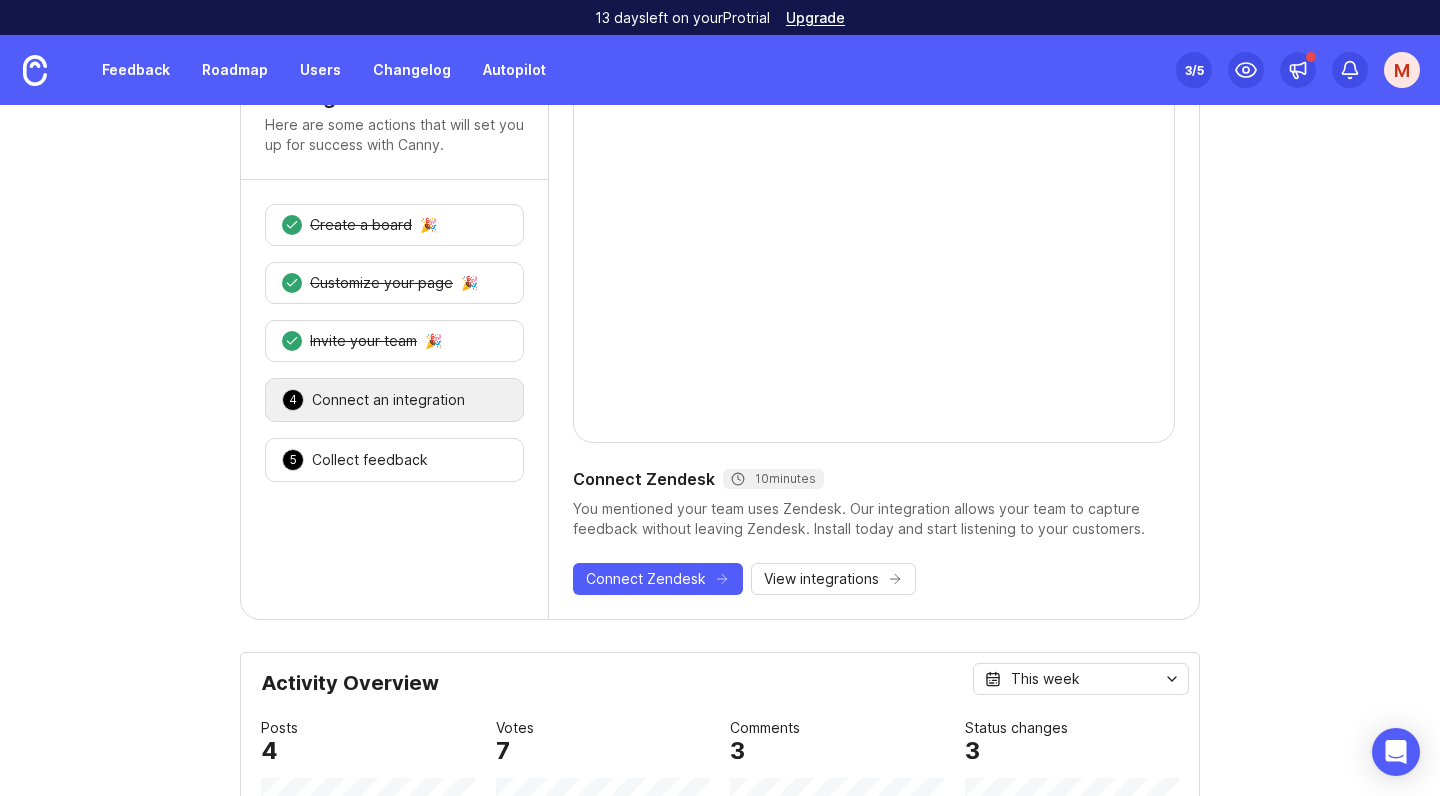 scroll, scrollTop: 0, scrollLeft: 0, axis: both 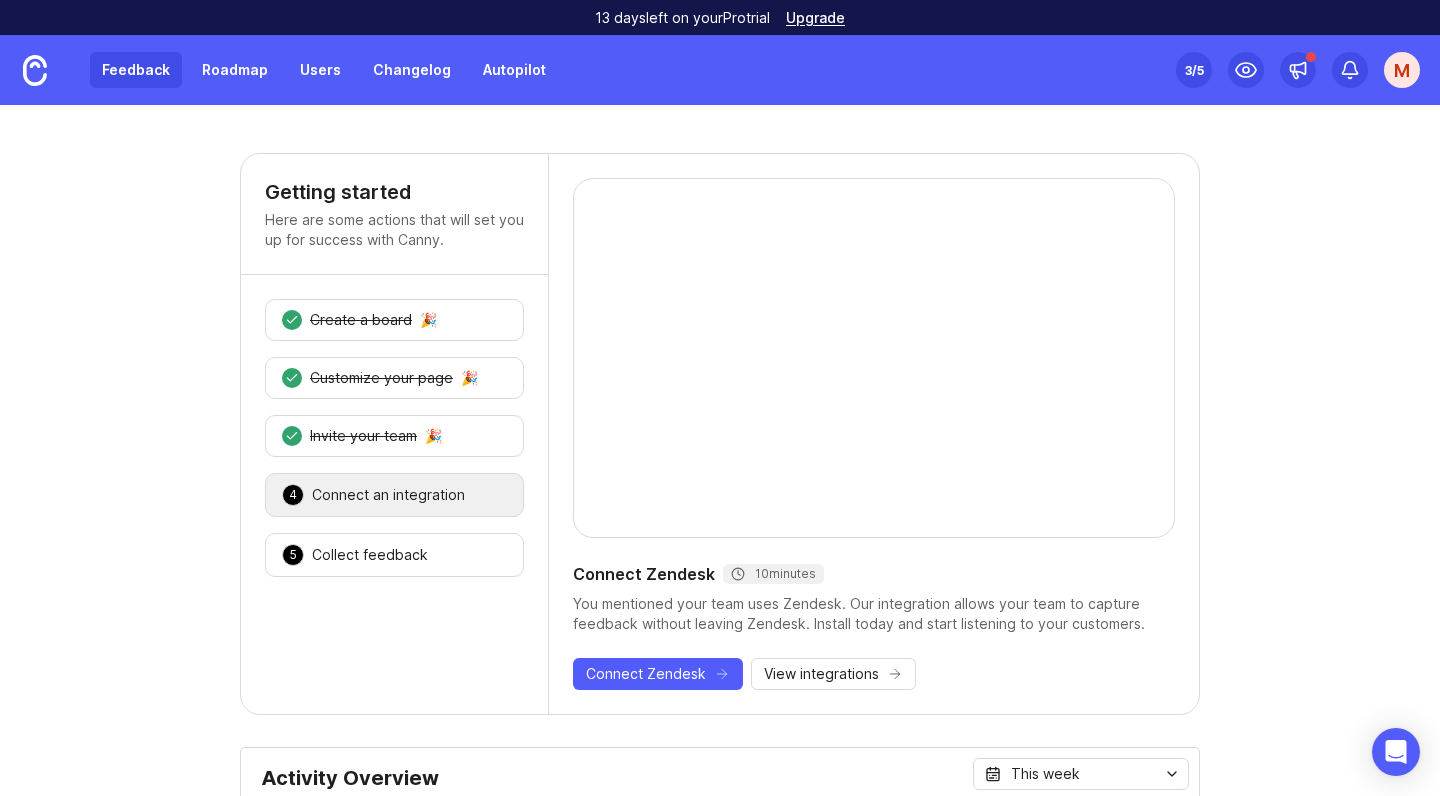 click on "Feedback" at bounding box center [136, 70] 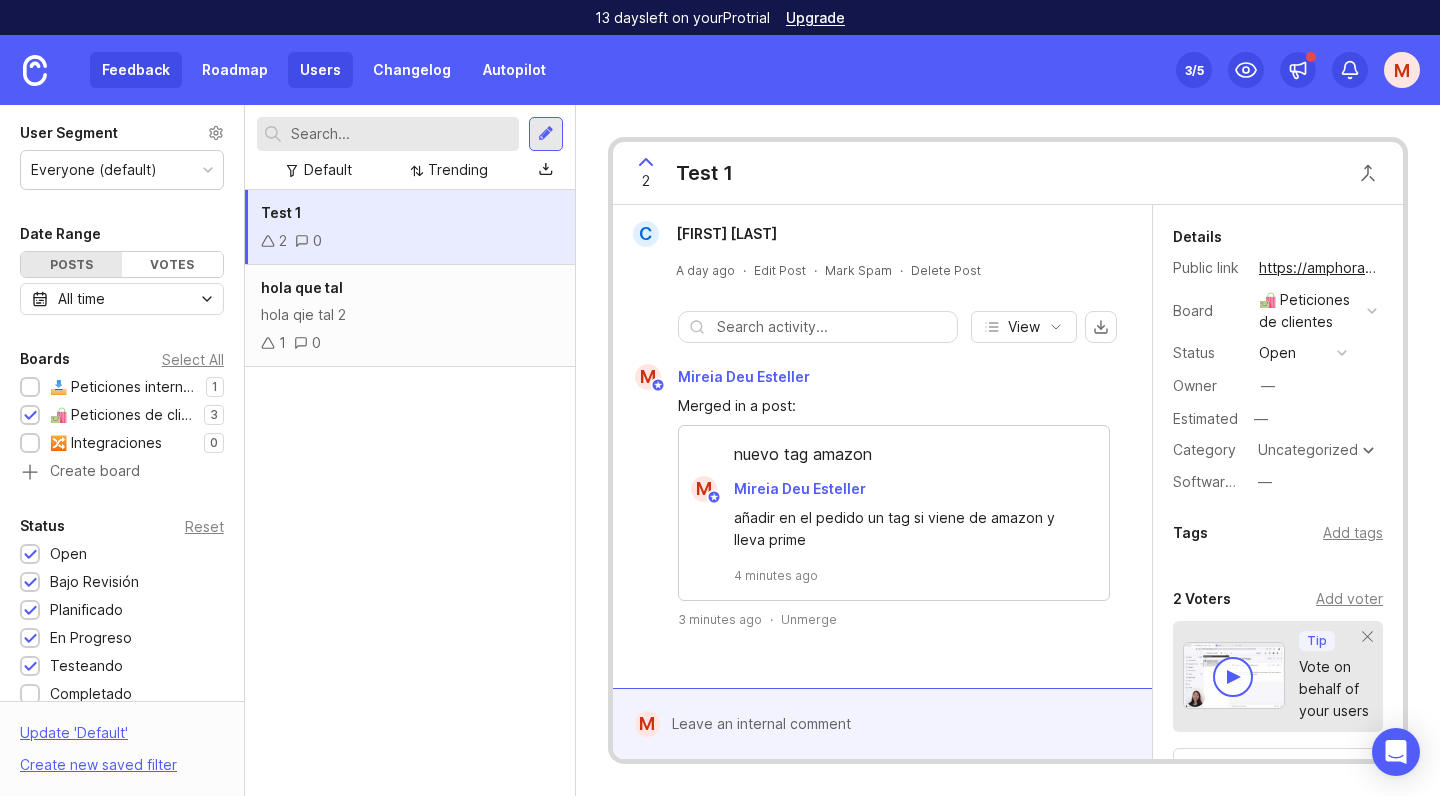 scroll, scrollTop: 0, scrollLeft: 0, axis: both 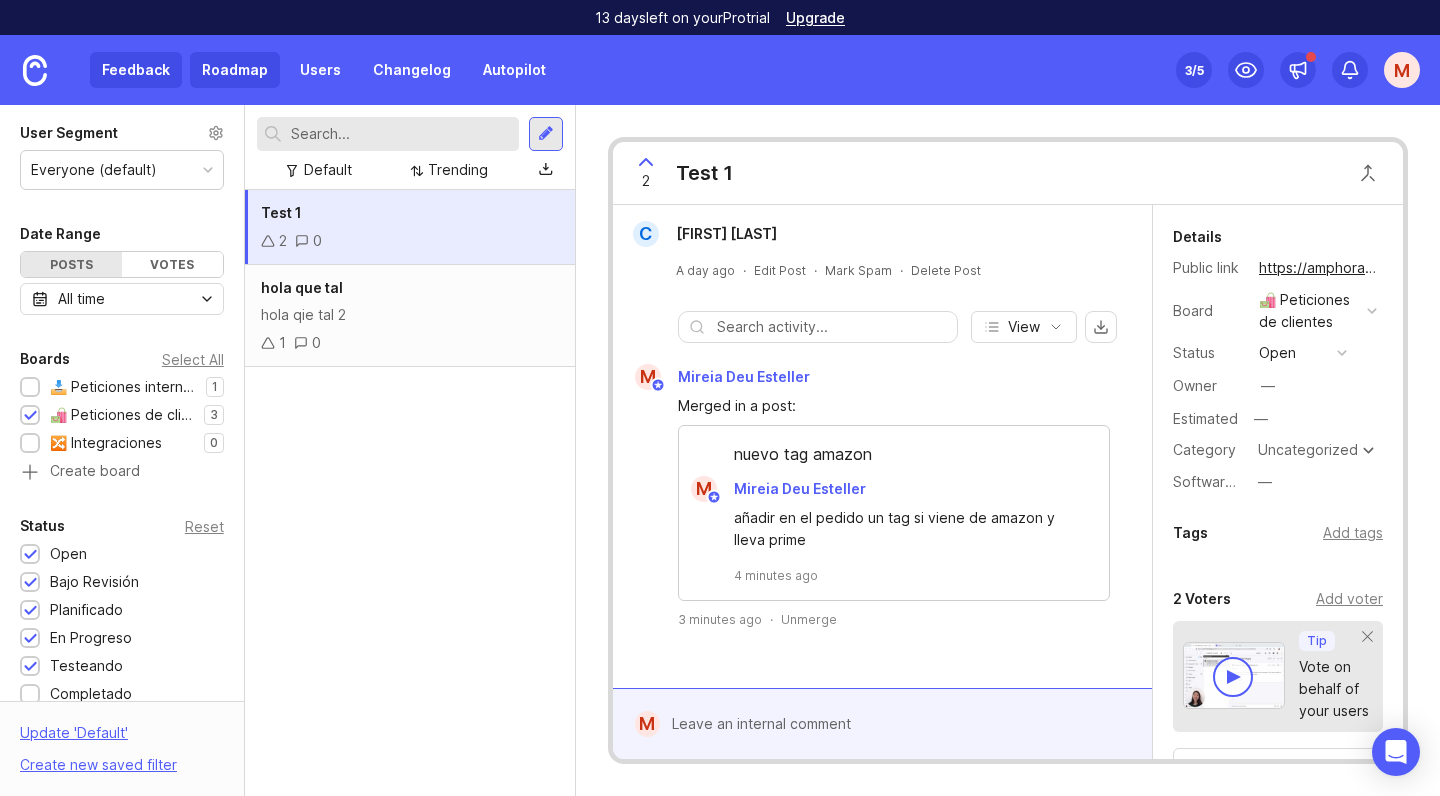 click on "Roadmap" at bounding box center [235, 70] 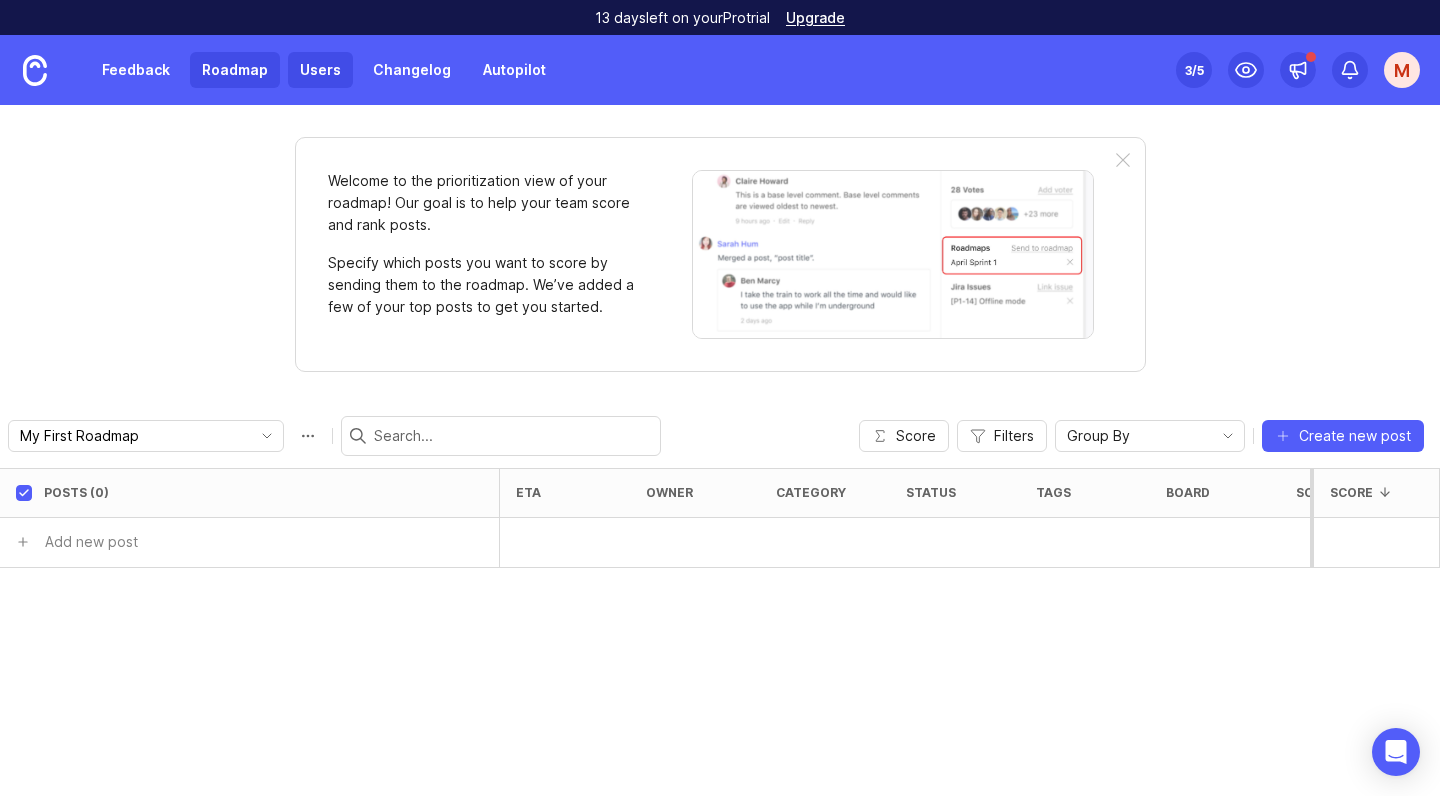 click on "Users" at bounding box center (320, 70) 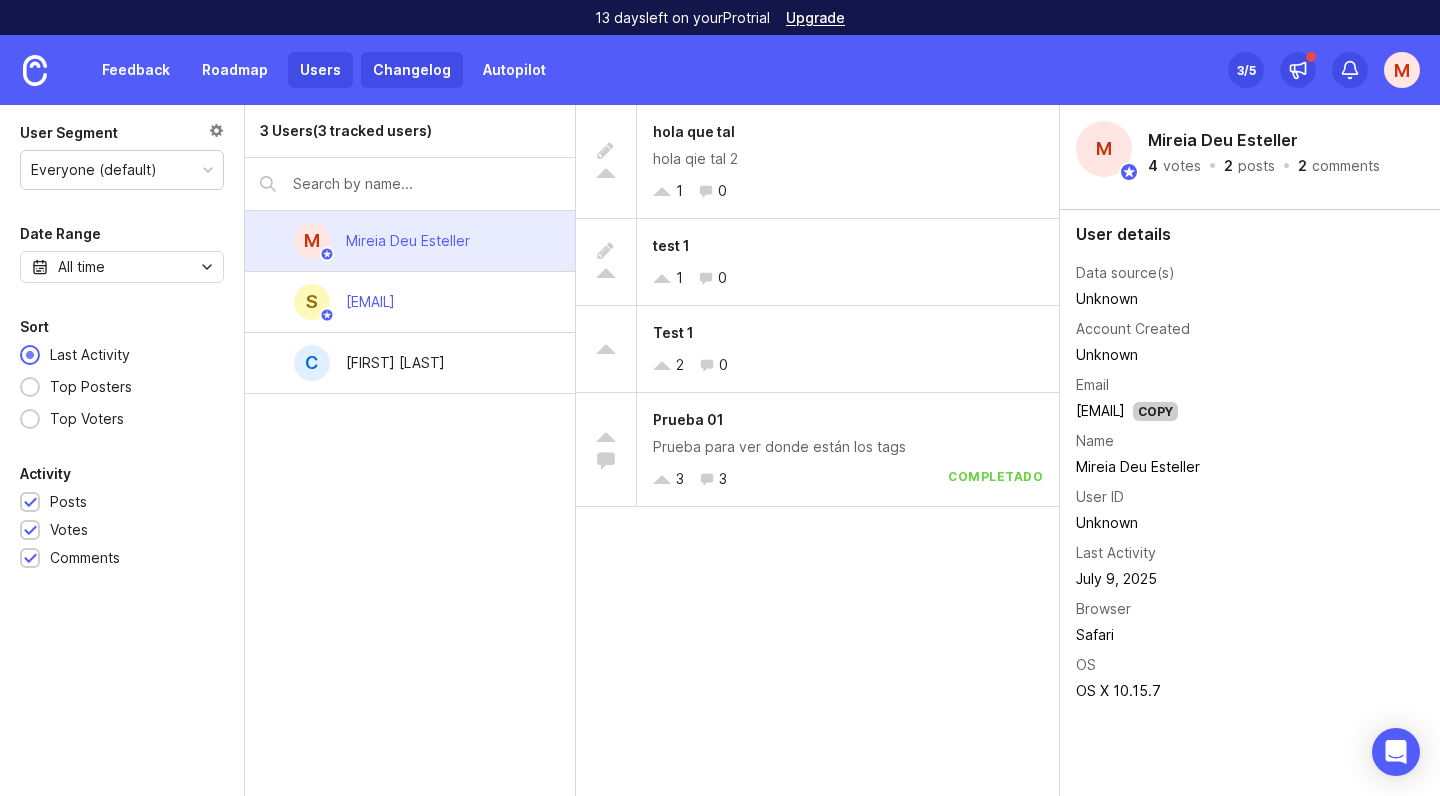click on "Changelog" at bounding box center (412, 70) 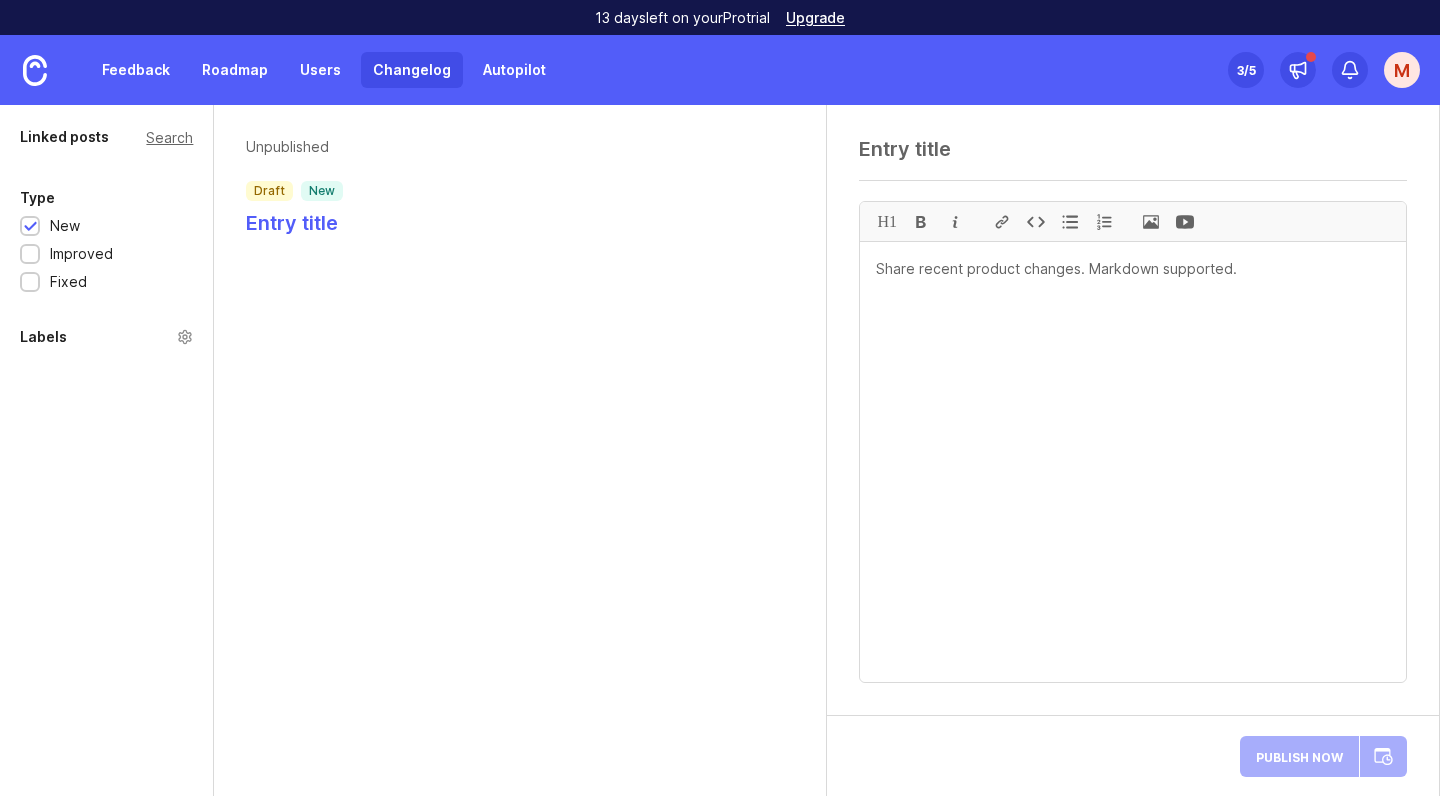 click on "Entry title" at bounding box center (294, 223) 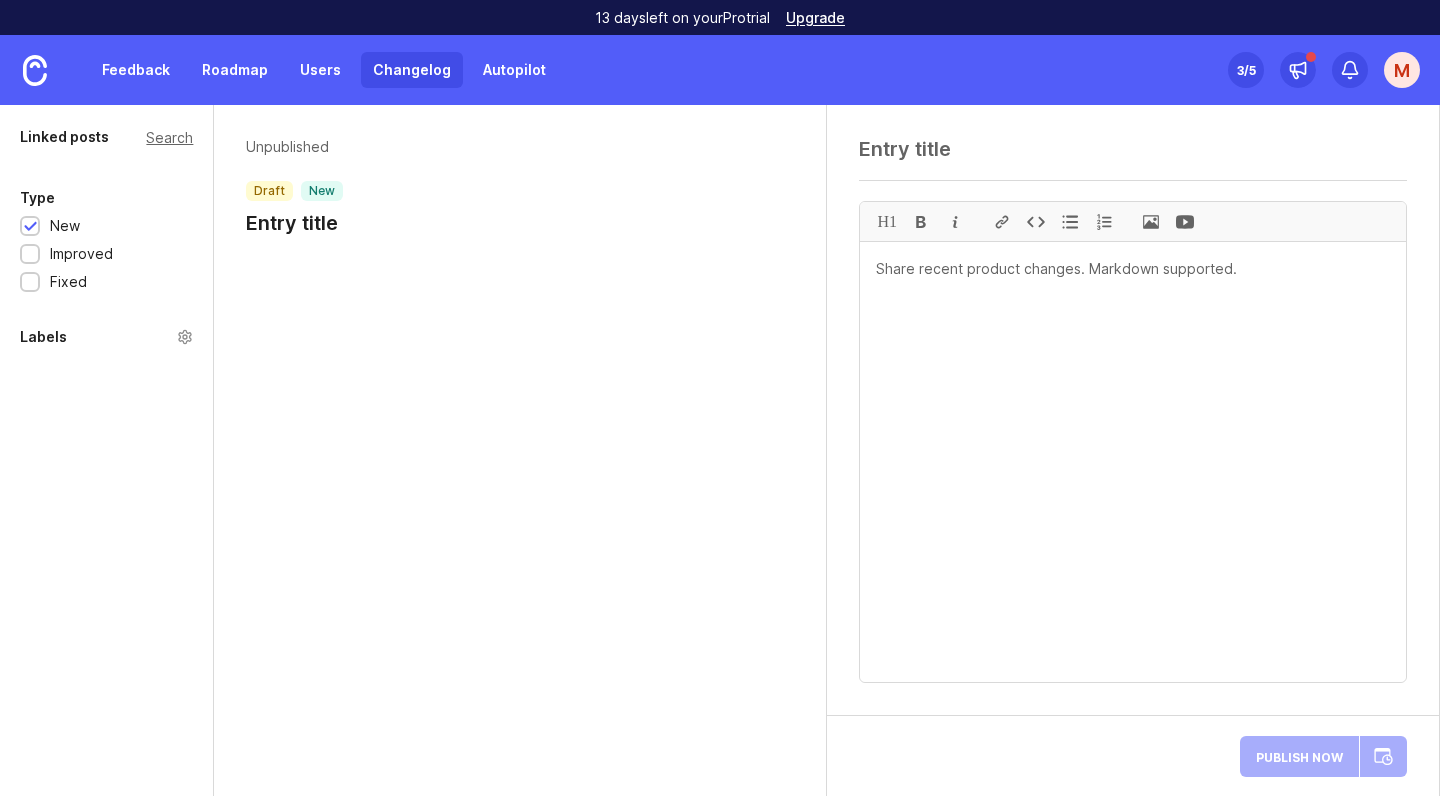 click on "H1" at bounding box center (1133, 410) 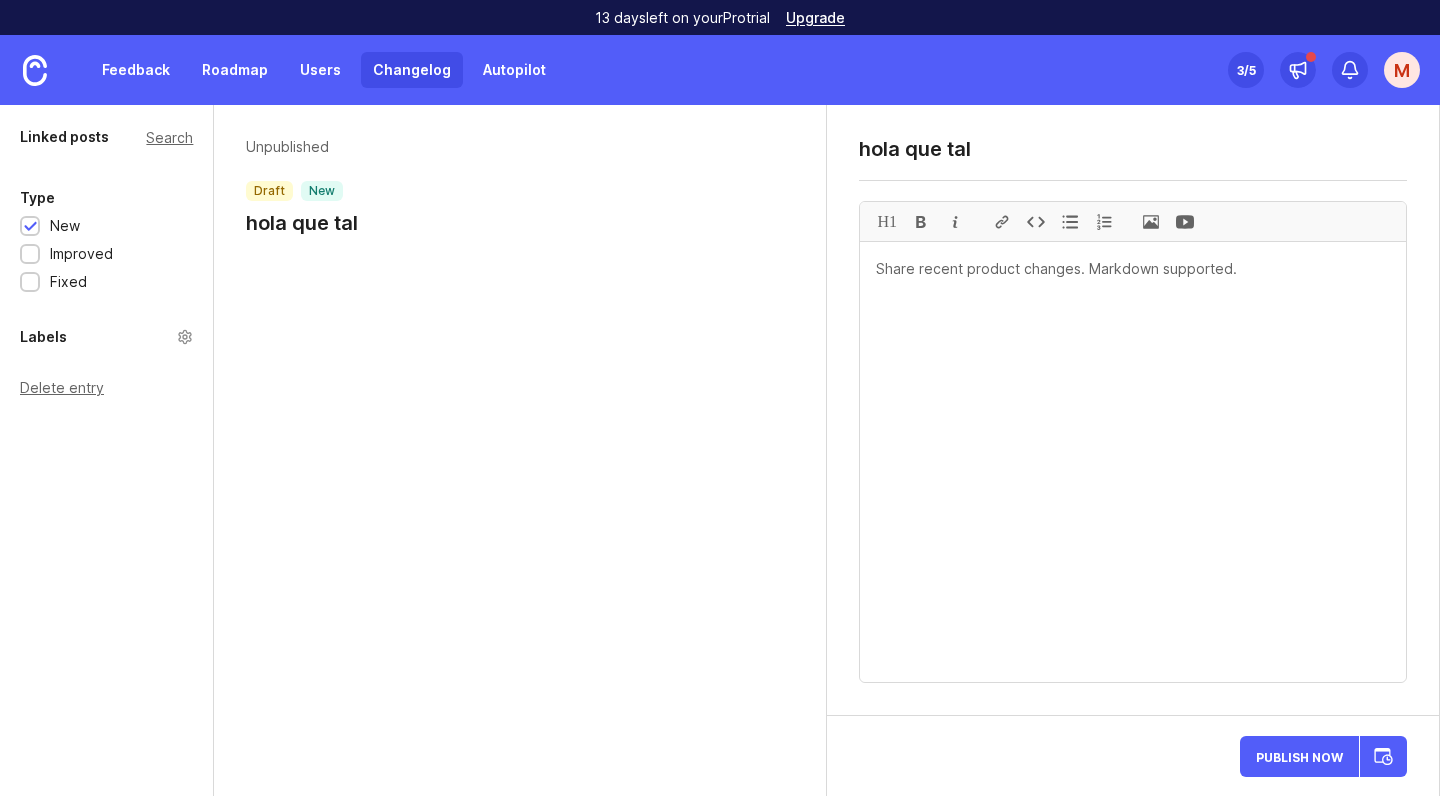 type on "hola que tal" 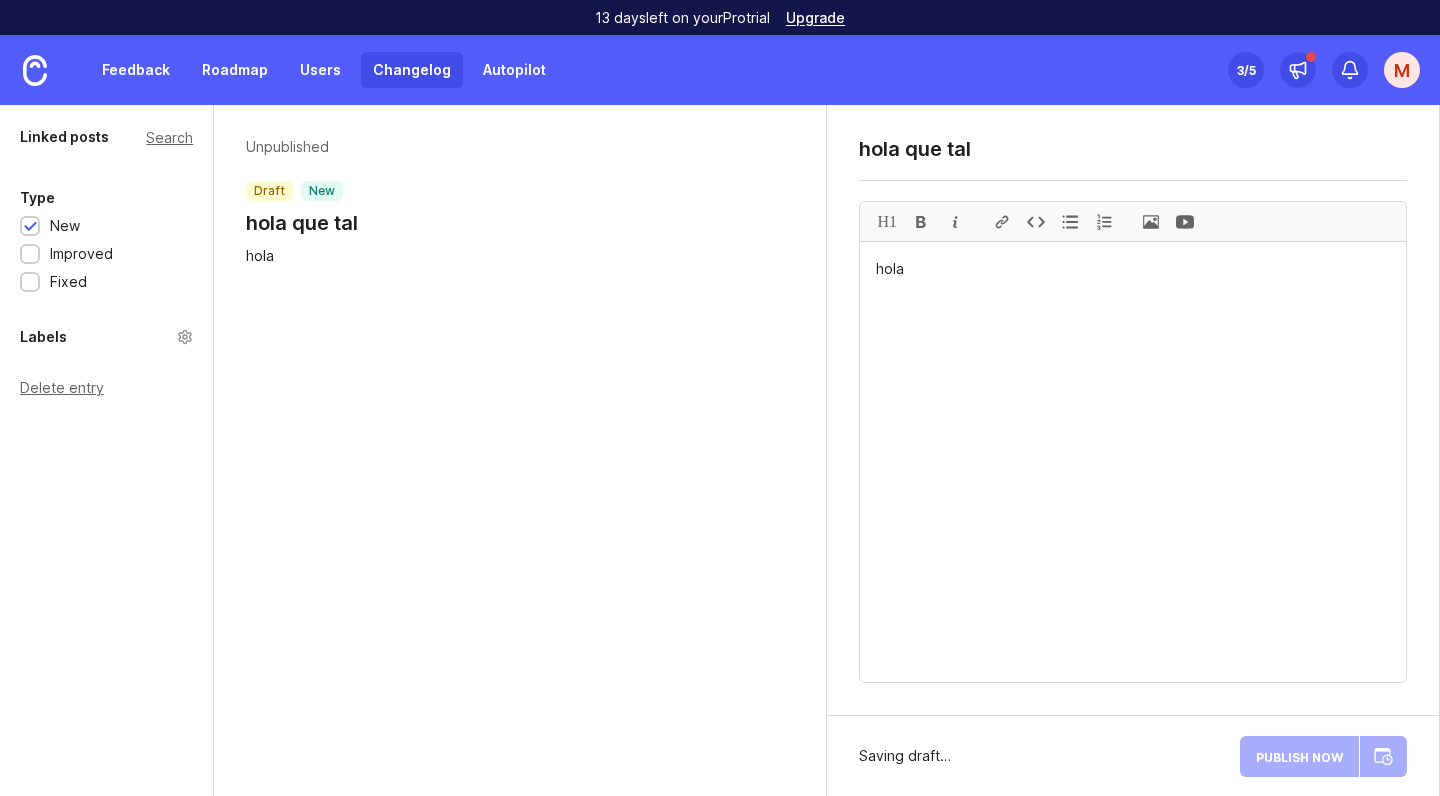 type on "hola" 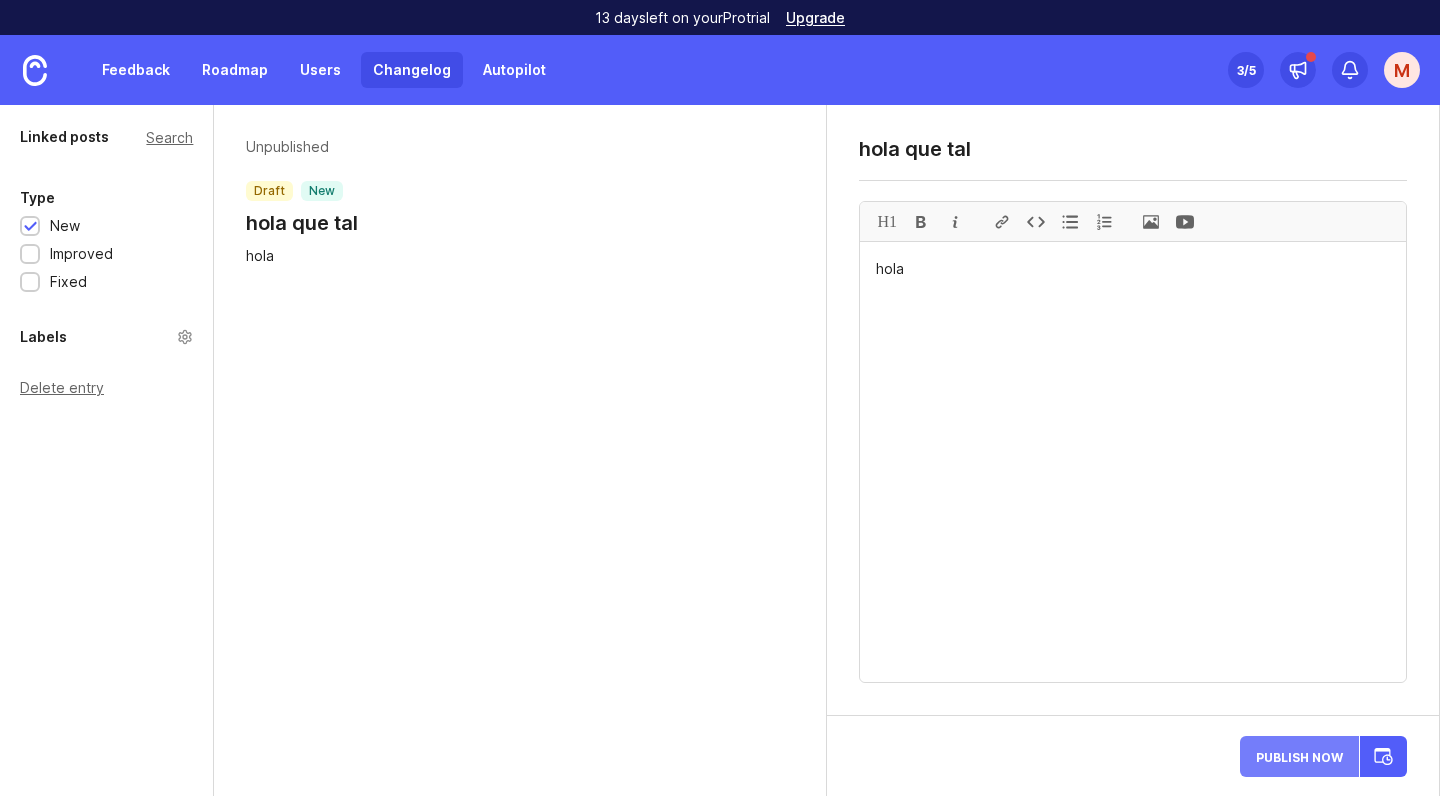 click on "Publish Now" at bounding box center [1299, 756] 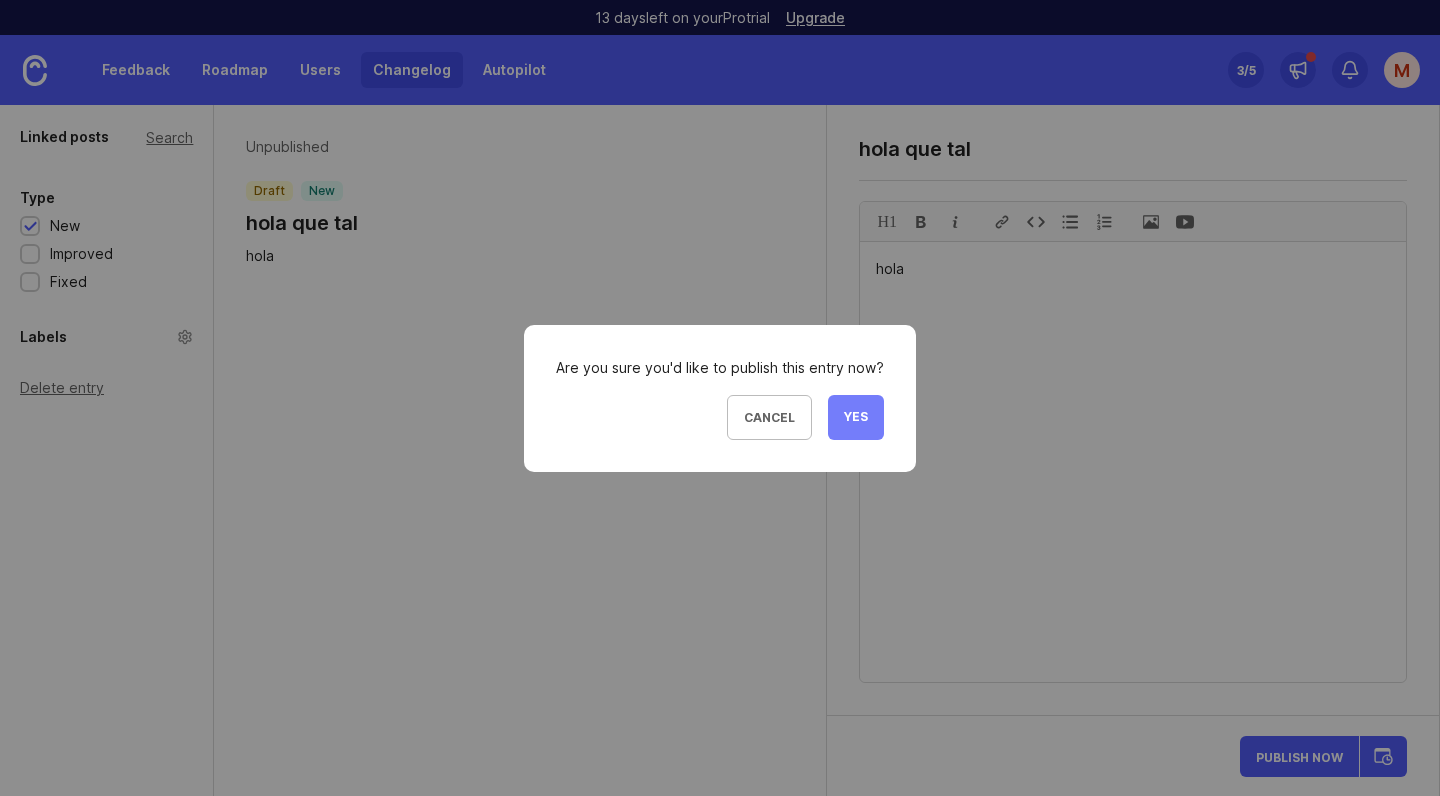 click on "Yes" at bounding box center (856, 417) 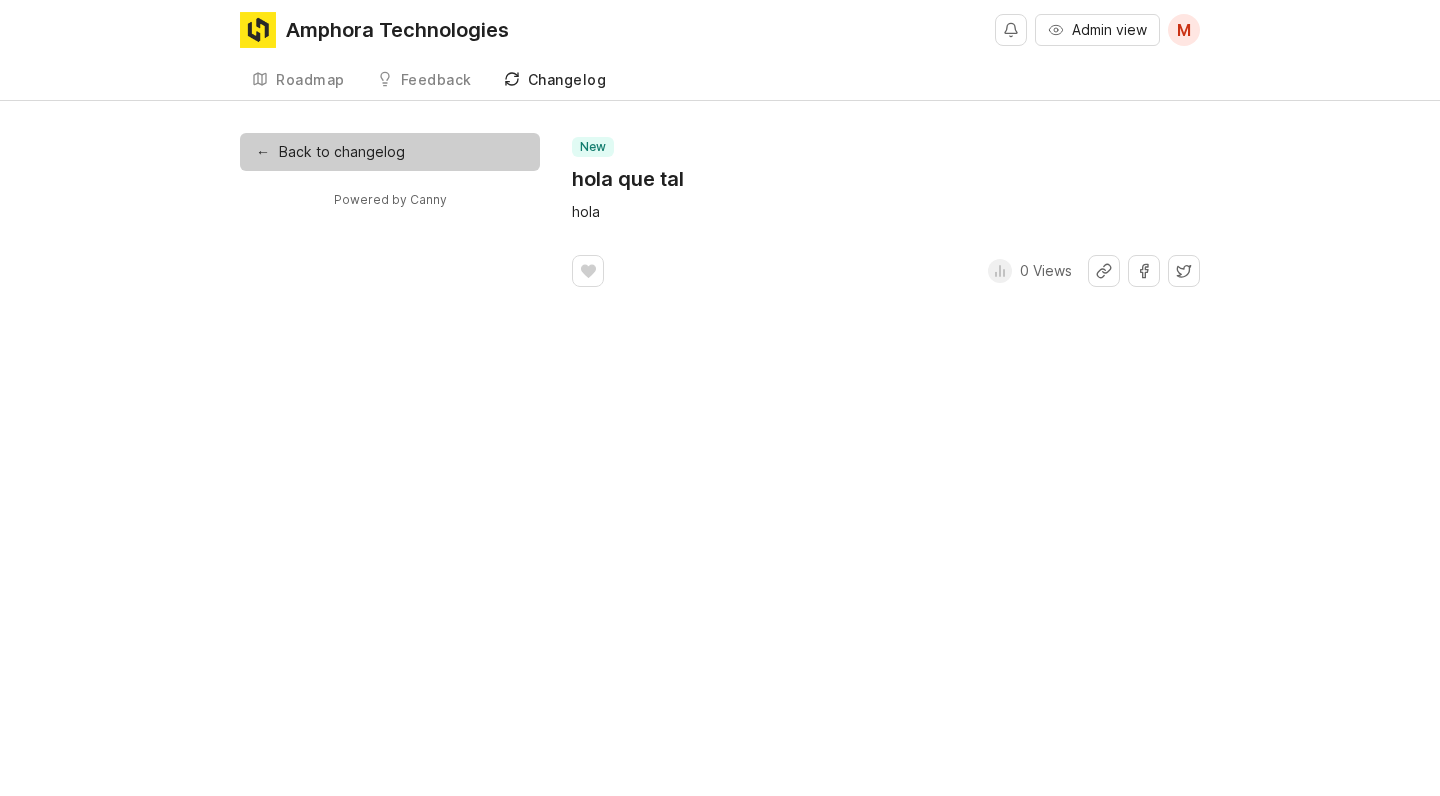 click on "←" at bounding box center (262, 152) 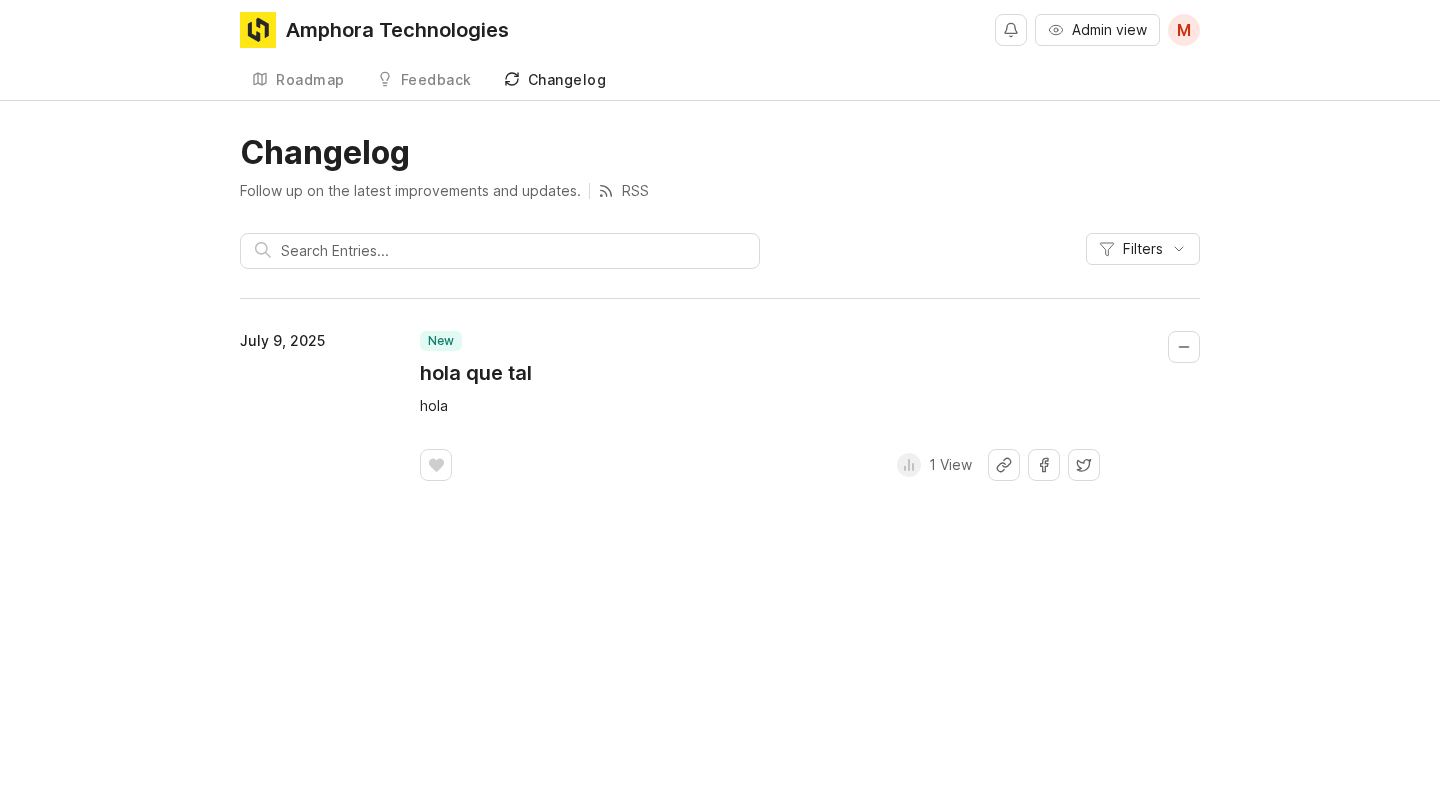 scroll, scrollTop: 0, scrollLeft: 0, axis: both 